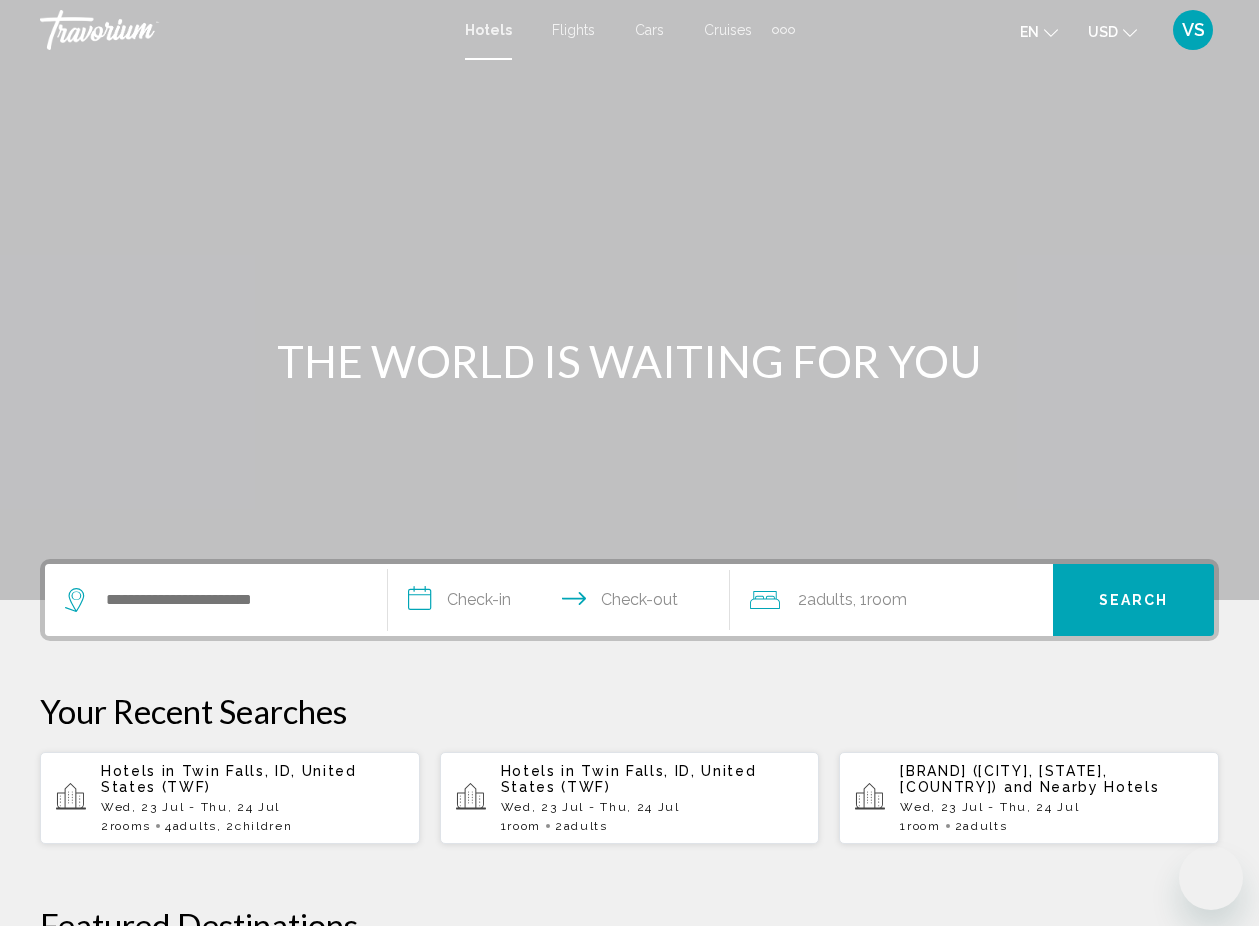 scroll, scrollTop: 0, scrollLeft: 0, axis: both 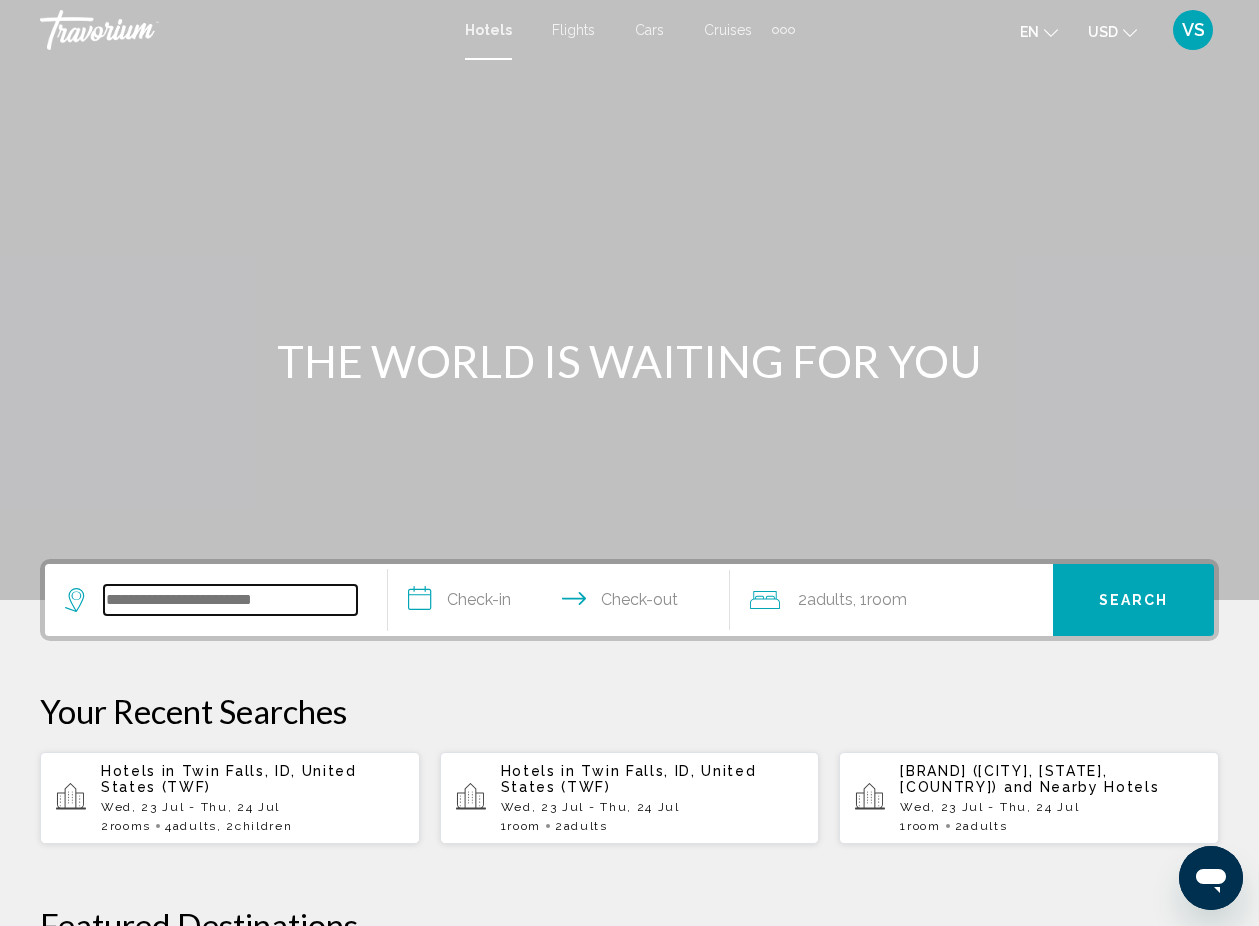 click at bounding box center (230, 600) 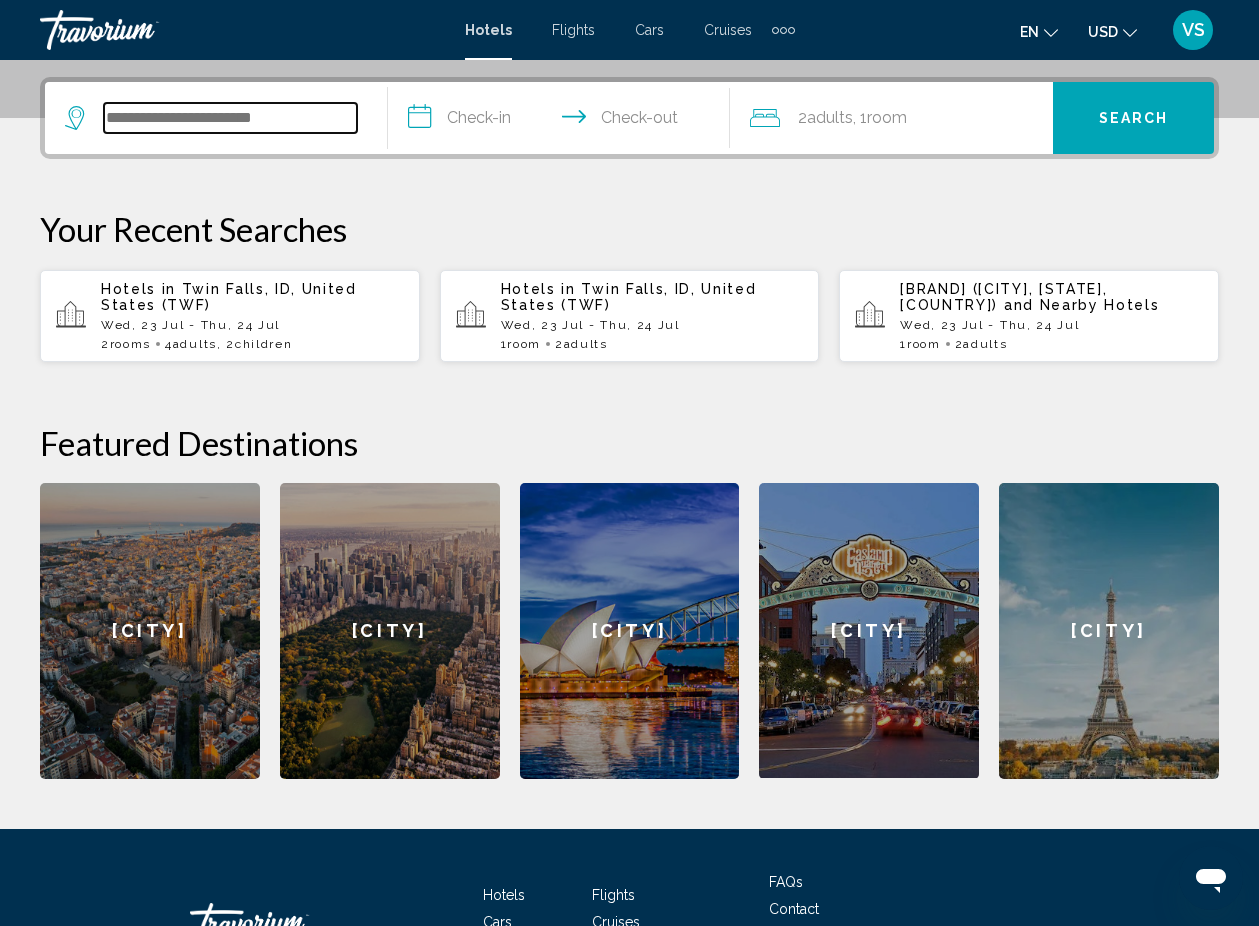 scroll, scrollTop: 494, scrollLeft: 0, axis: vertical 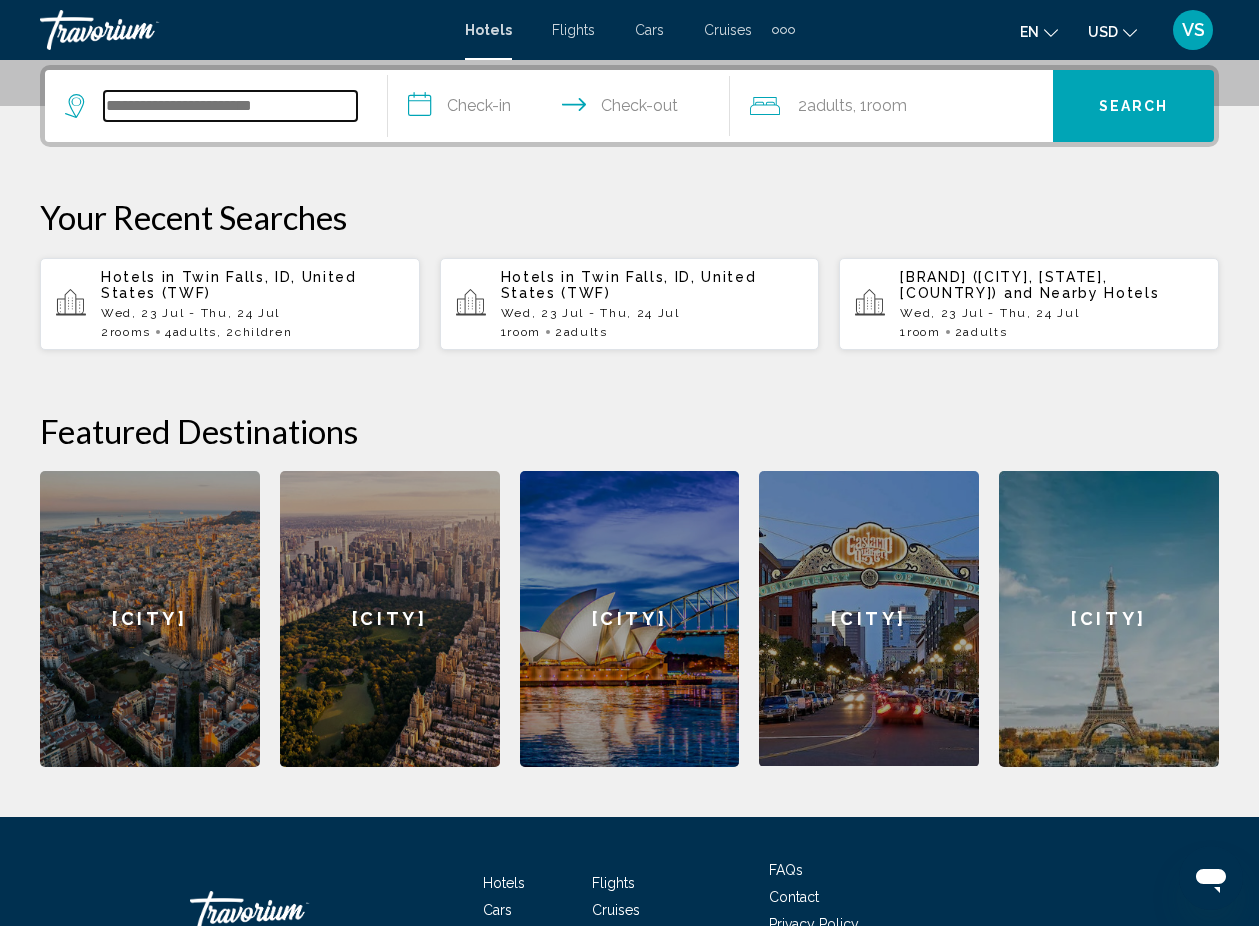 paste on "**********" 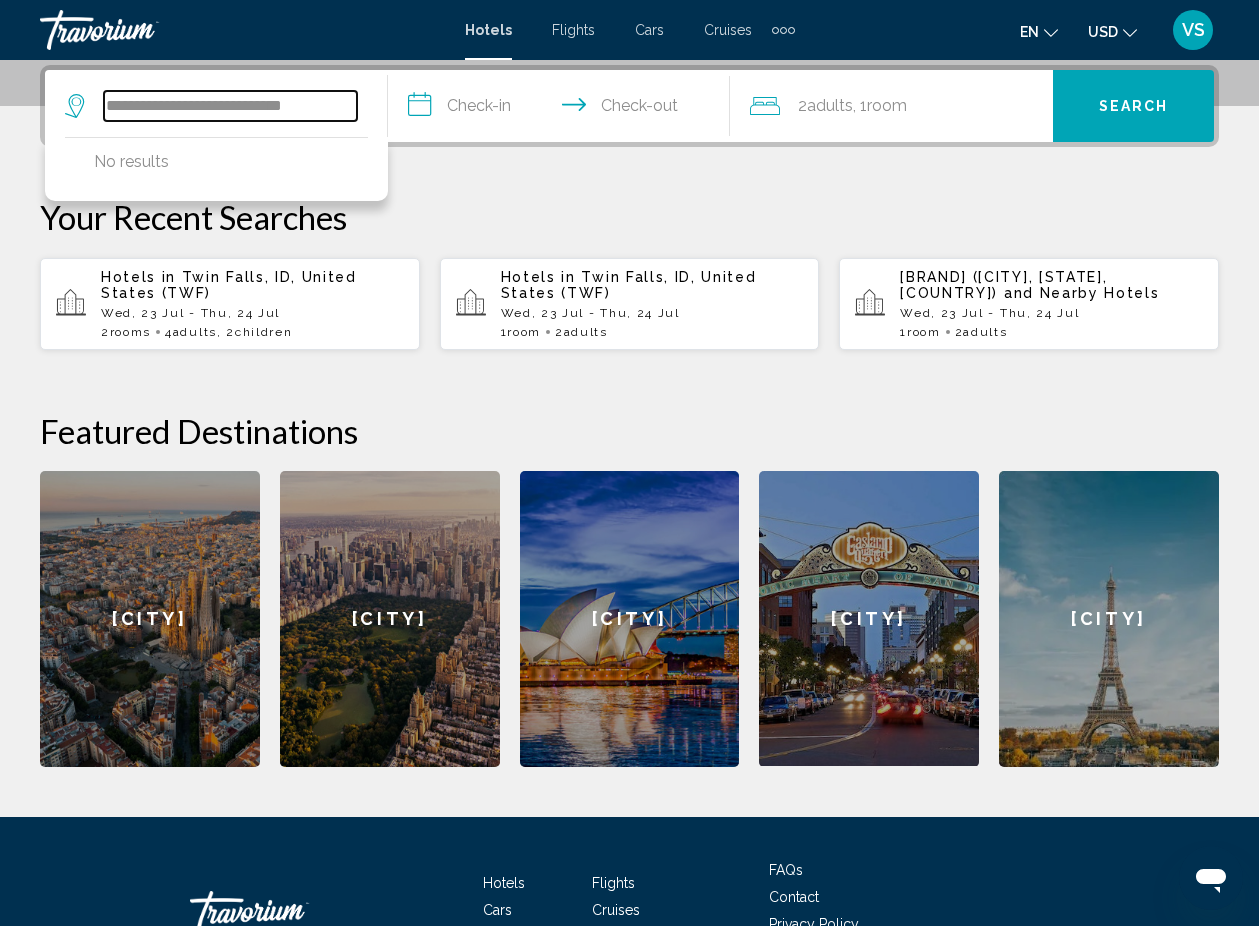 drag, startPoint x: 243, startPoint y: 108, endPoint x: 101, endPoint y: 105, distance: 142.0317 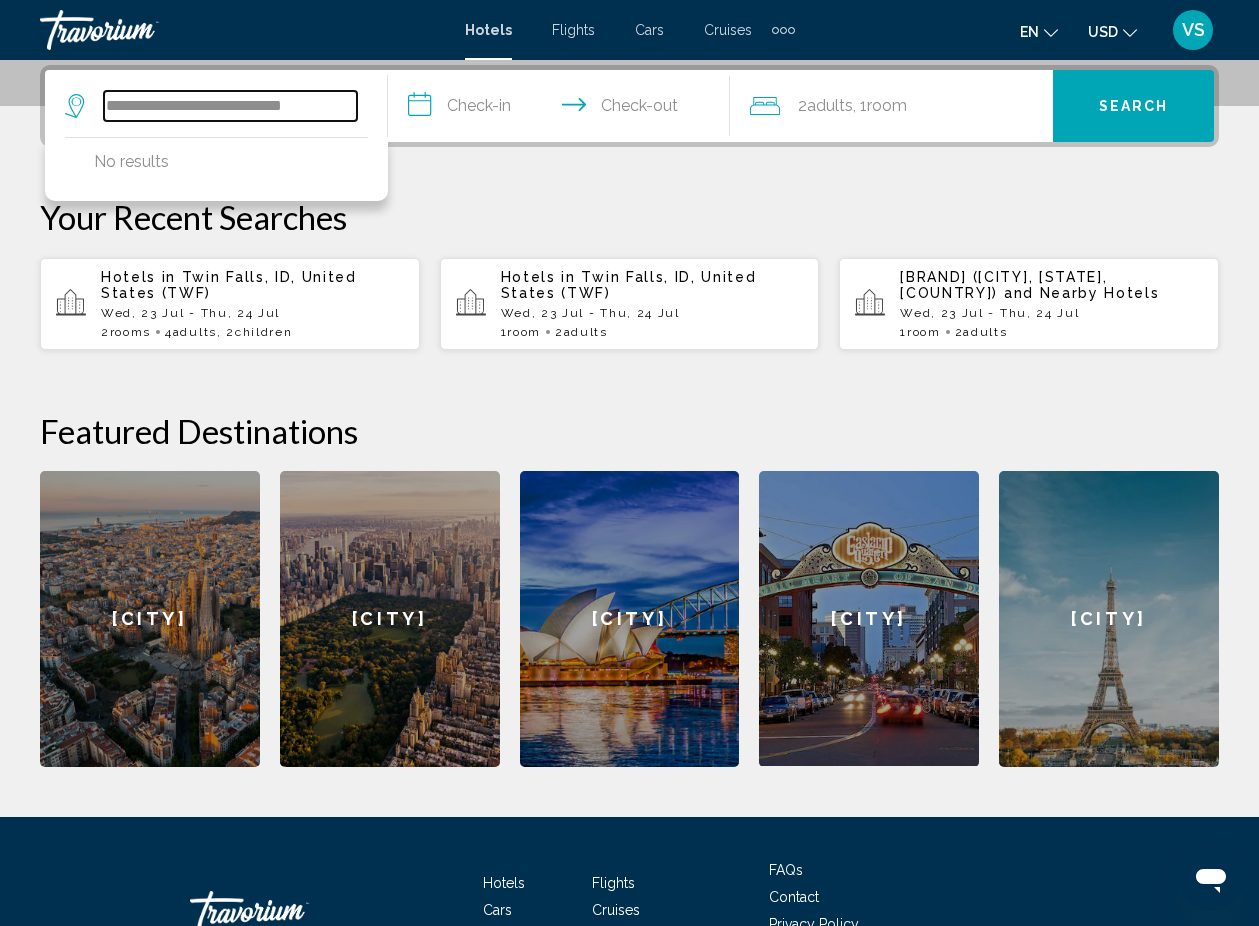 click on "**********" at bounding box center (211, 106) 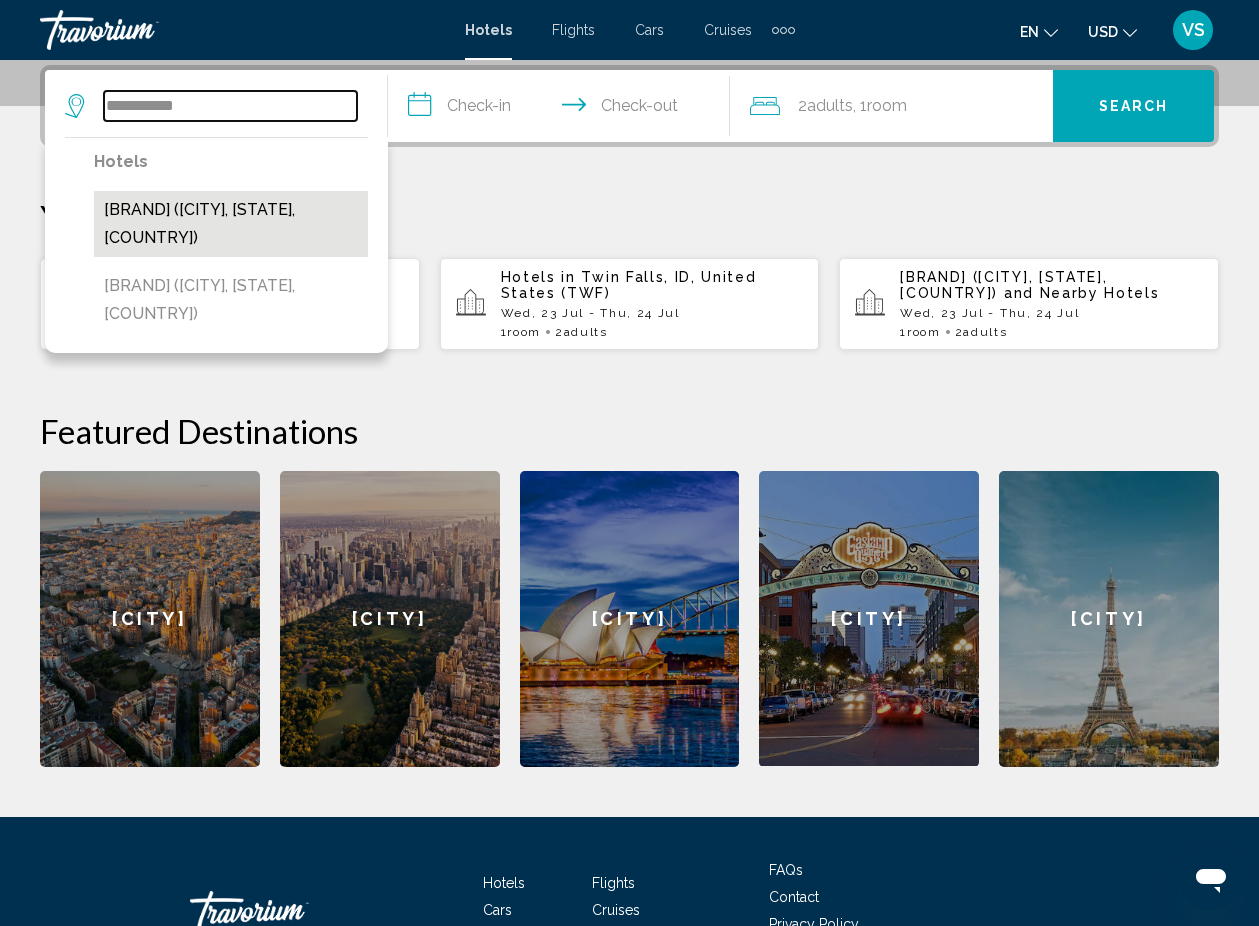 type on "**********" 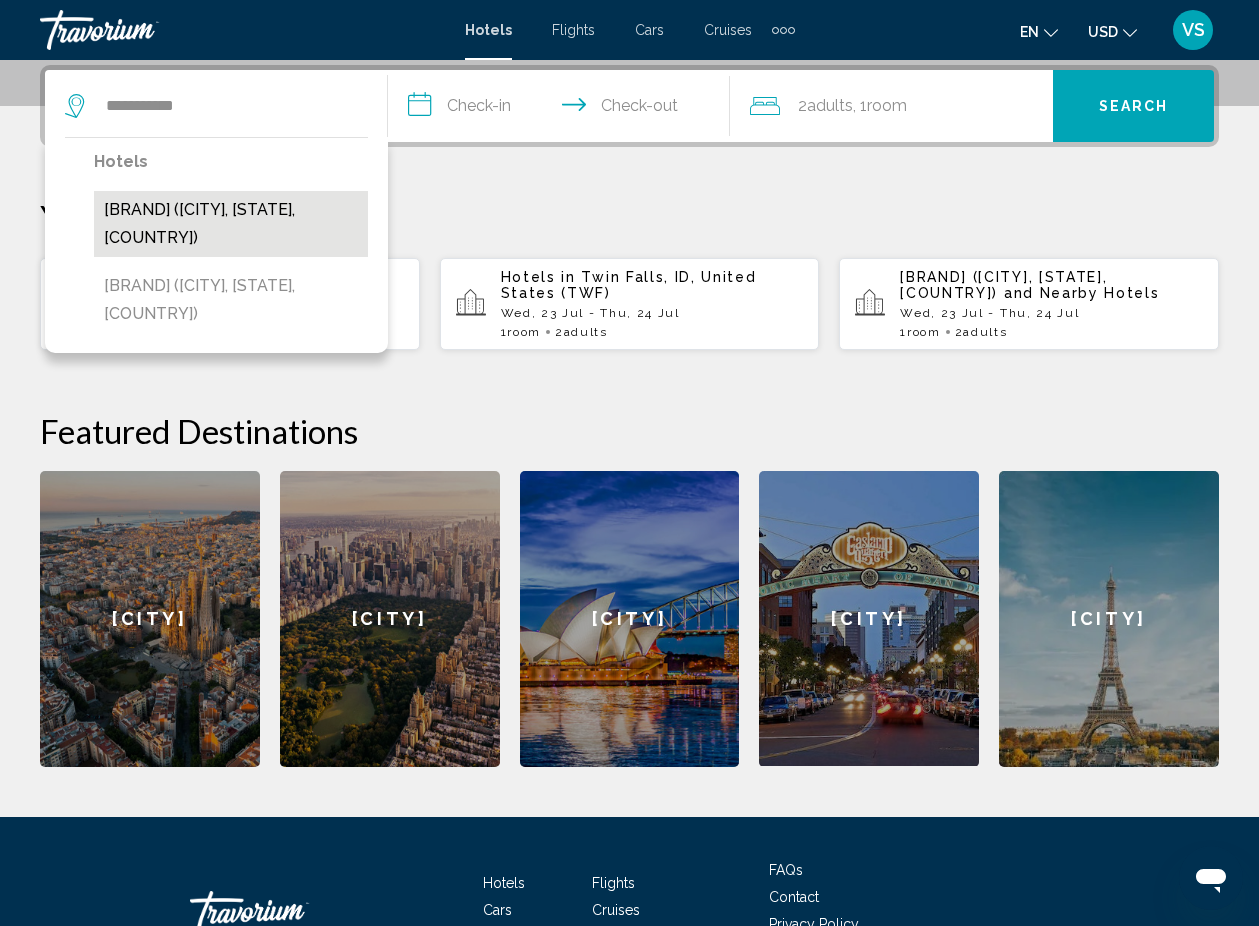 click on "[BRAND] ([CITY], [STATE], [COUNTRY])" at bounding box center (231, 224) 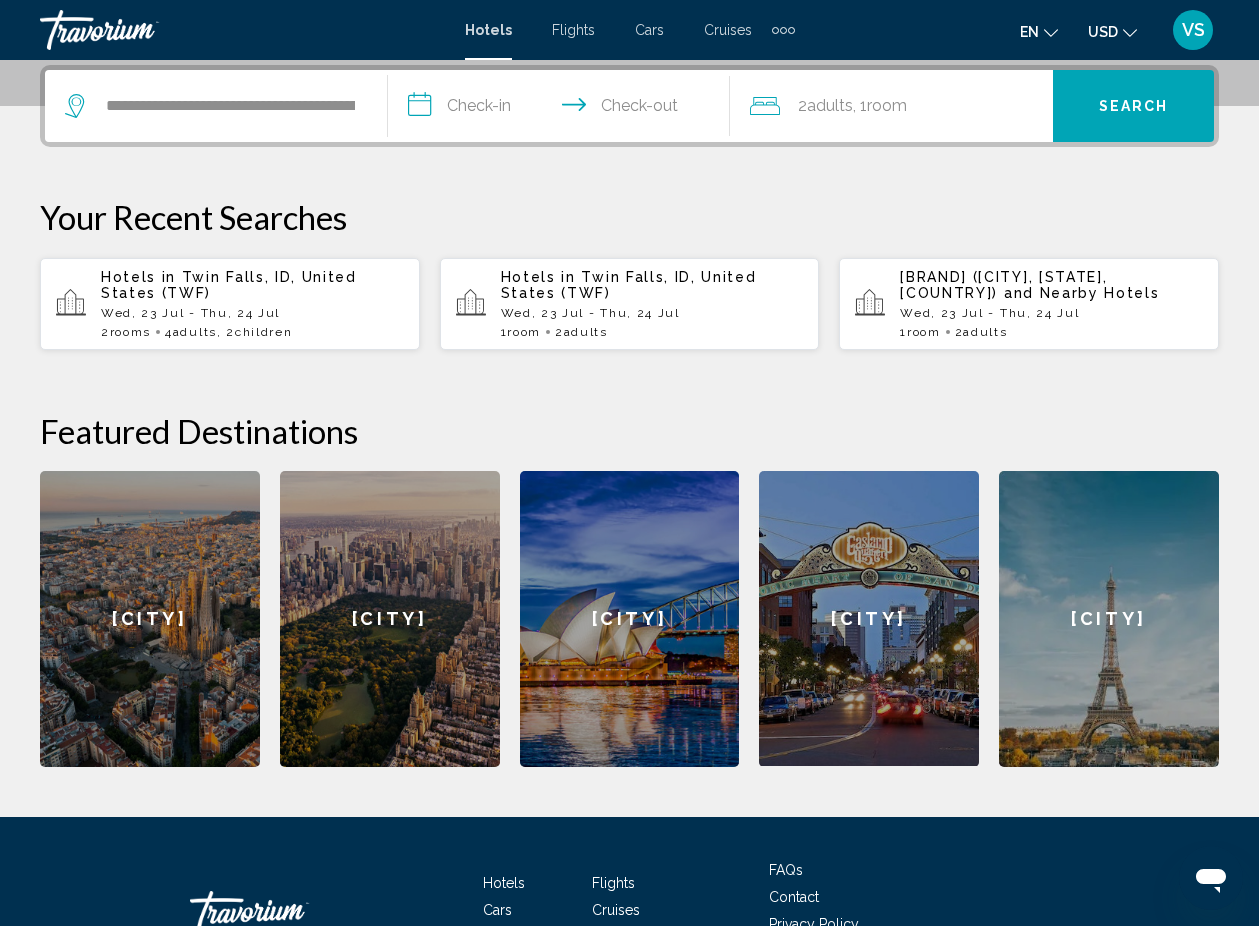 click on "**********" at bounding box center [563, 109] 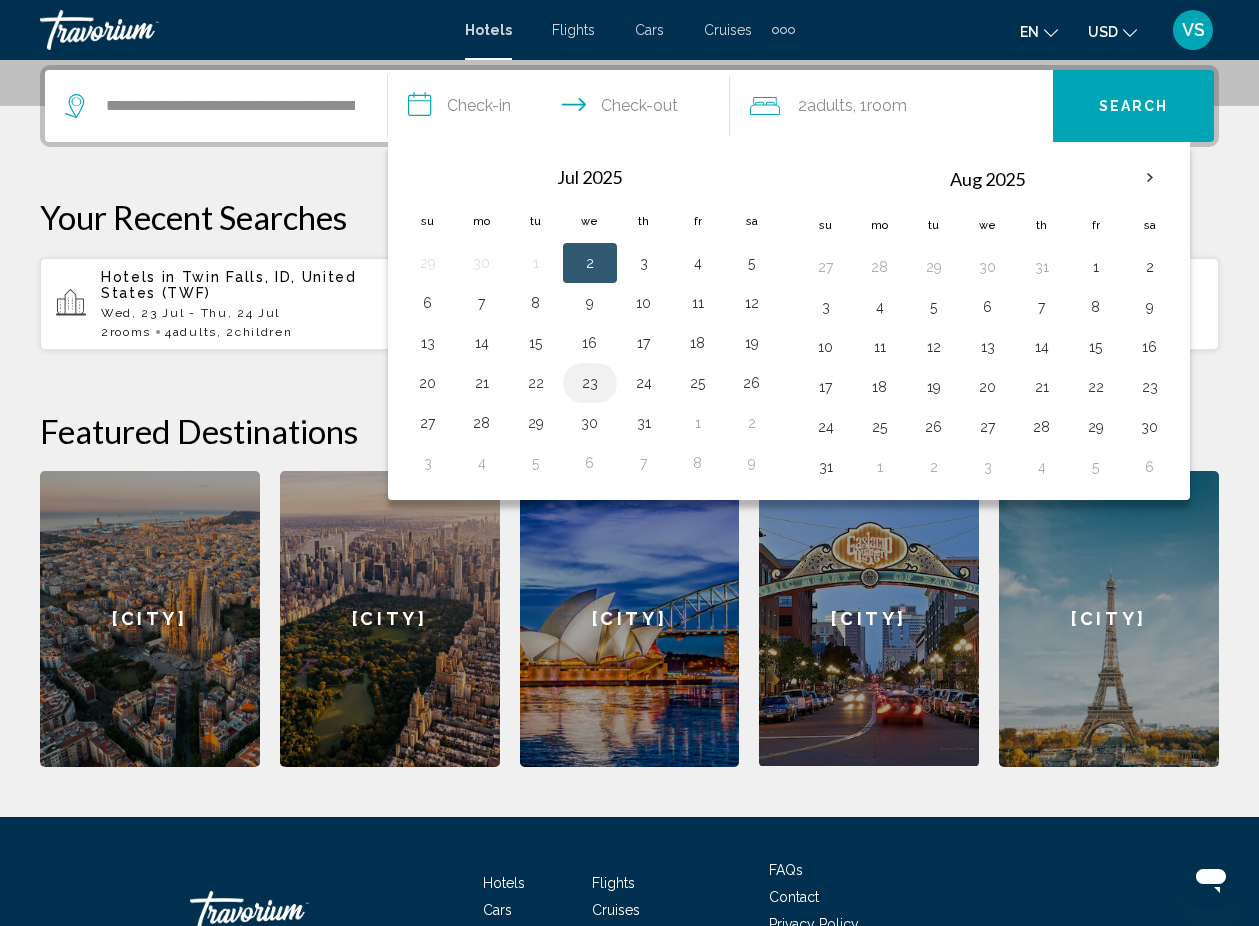 click on "23" at bounding box center [590, 383] 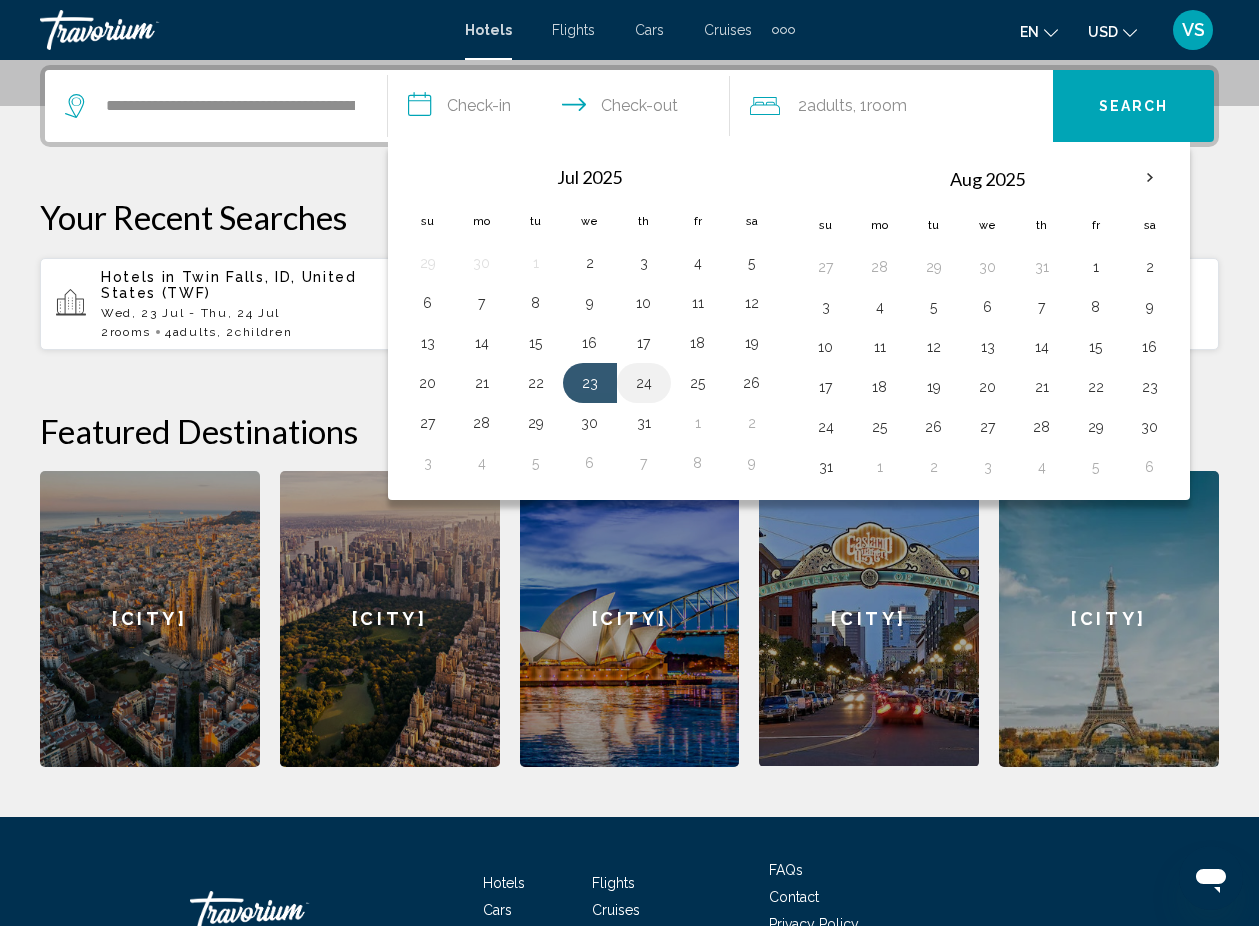 click on "24" at bounding box center [644, 383] 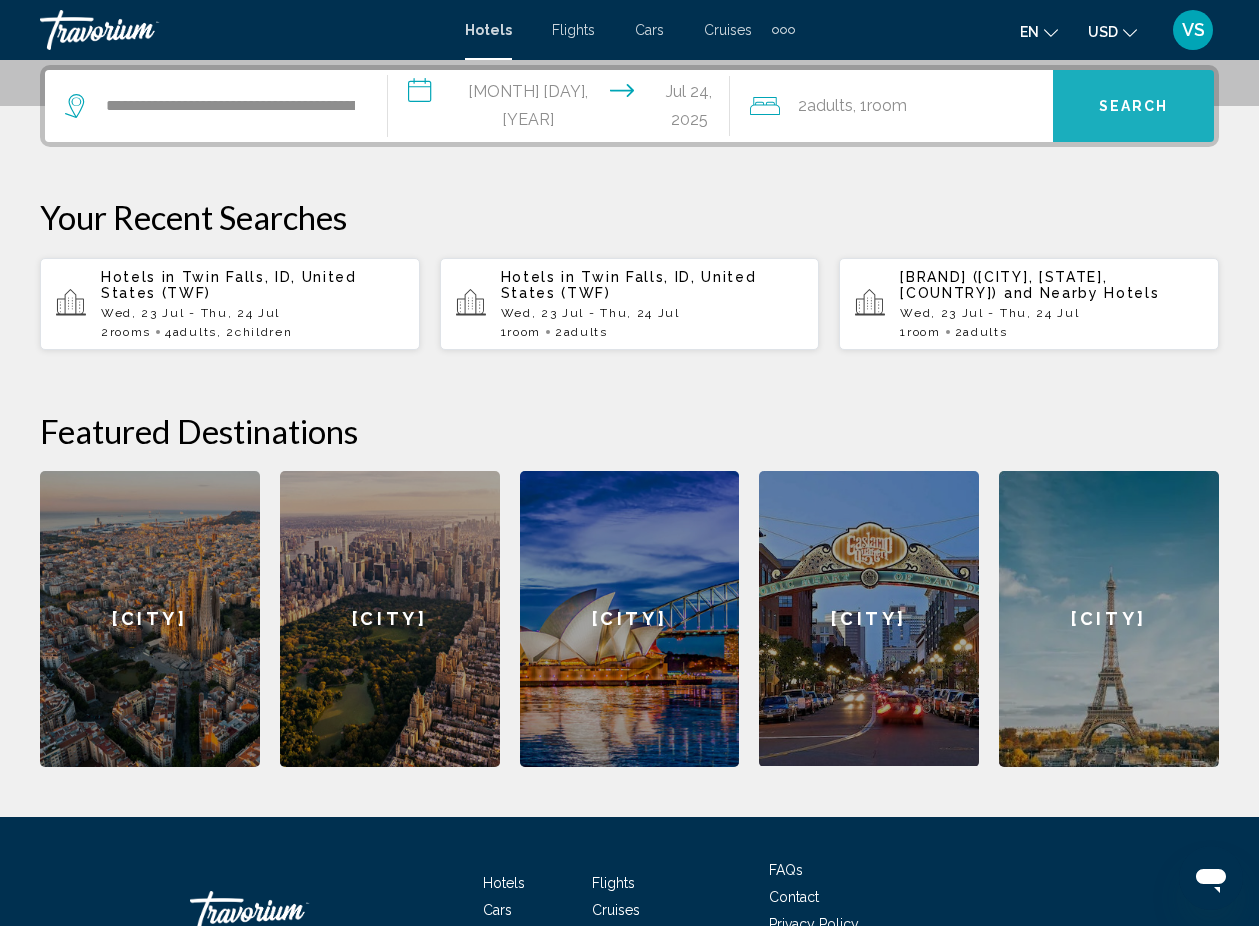 click on "Search" at bounding box center (1134, 107) 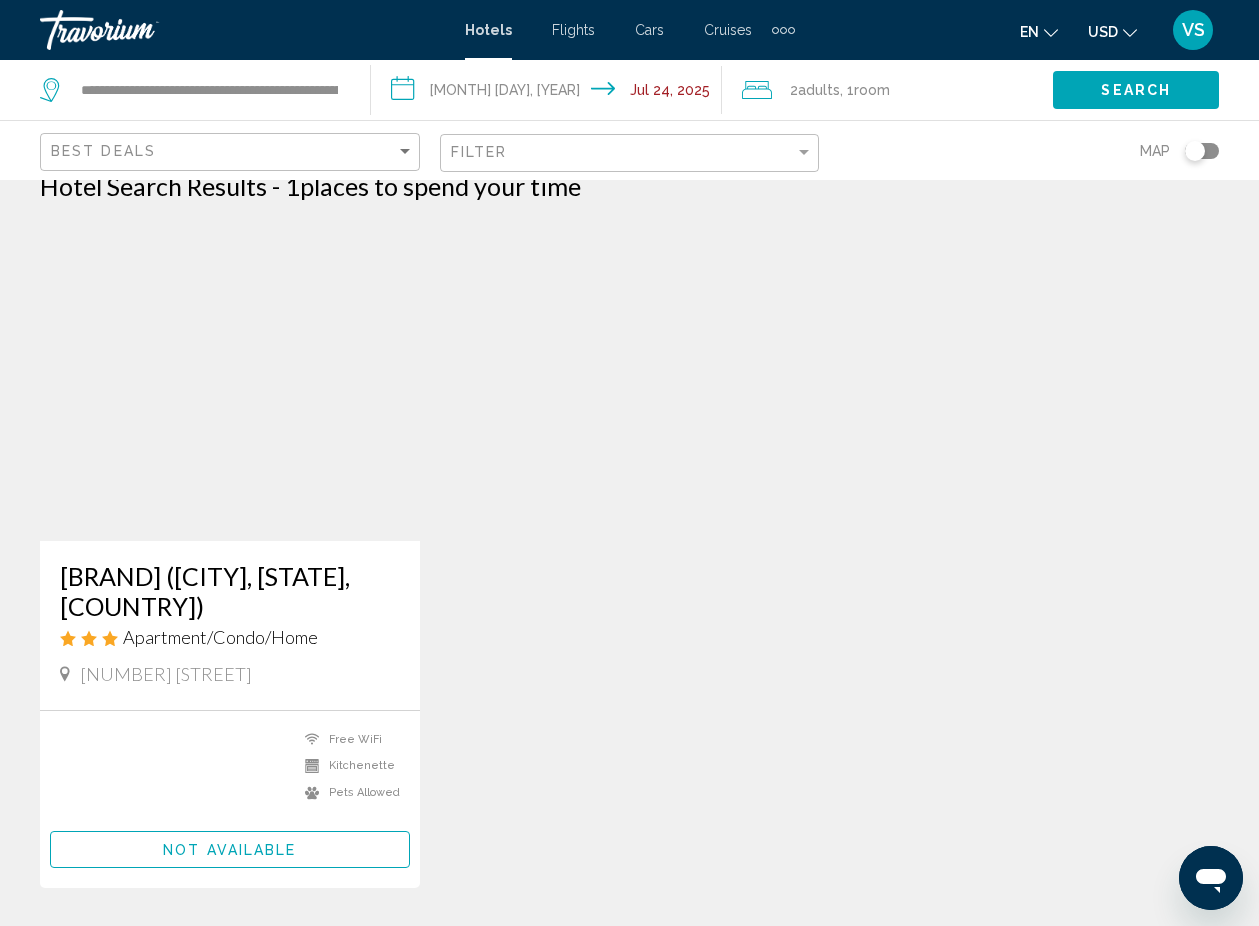 scroll, scrollTop: 0, scrollLeft: 0, axis: both 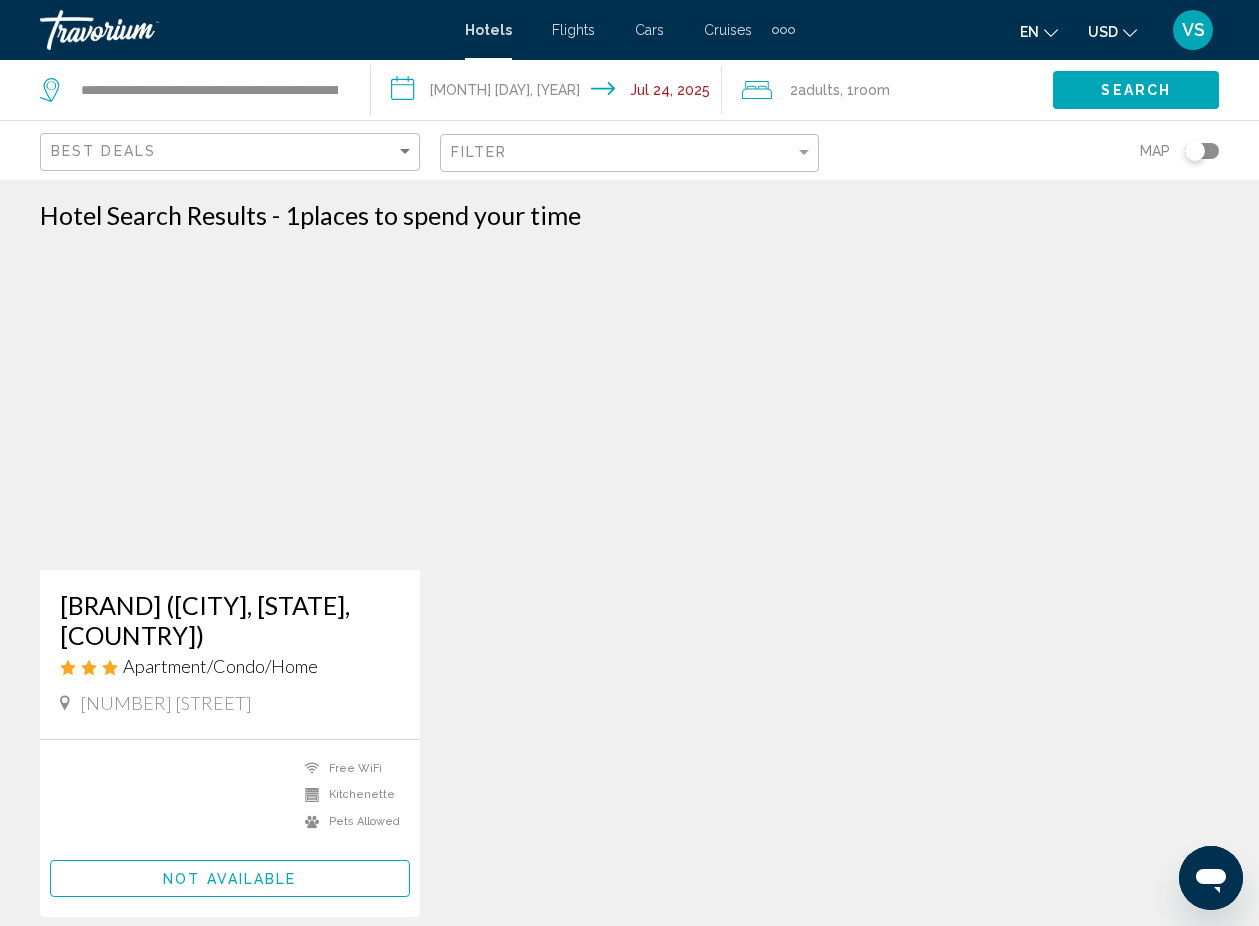 click at bounding box center (1202, 151) 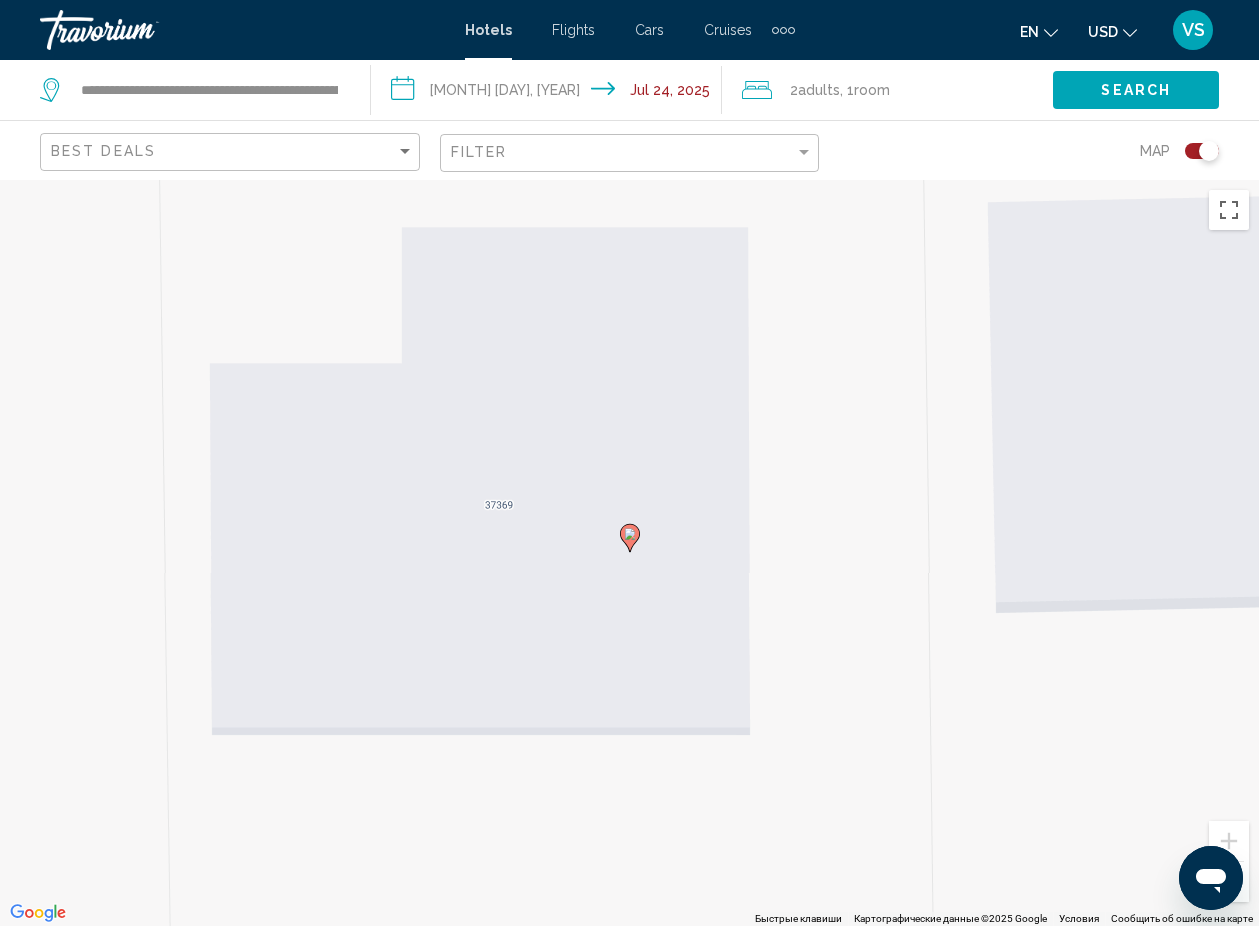 click at bounding box center (629, 538) 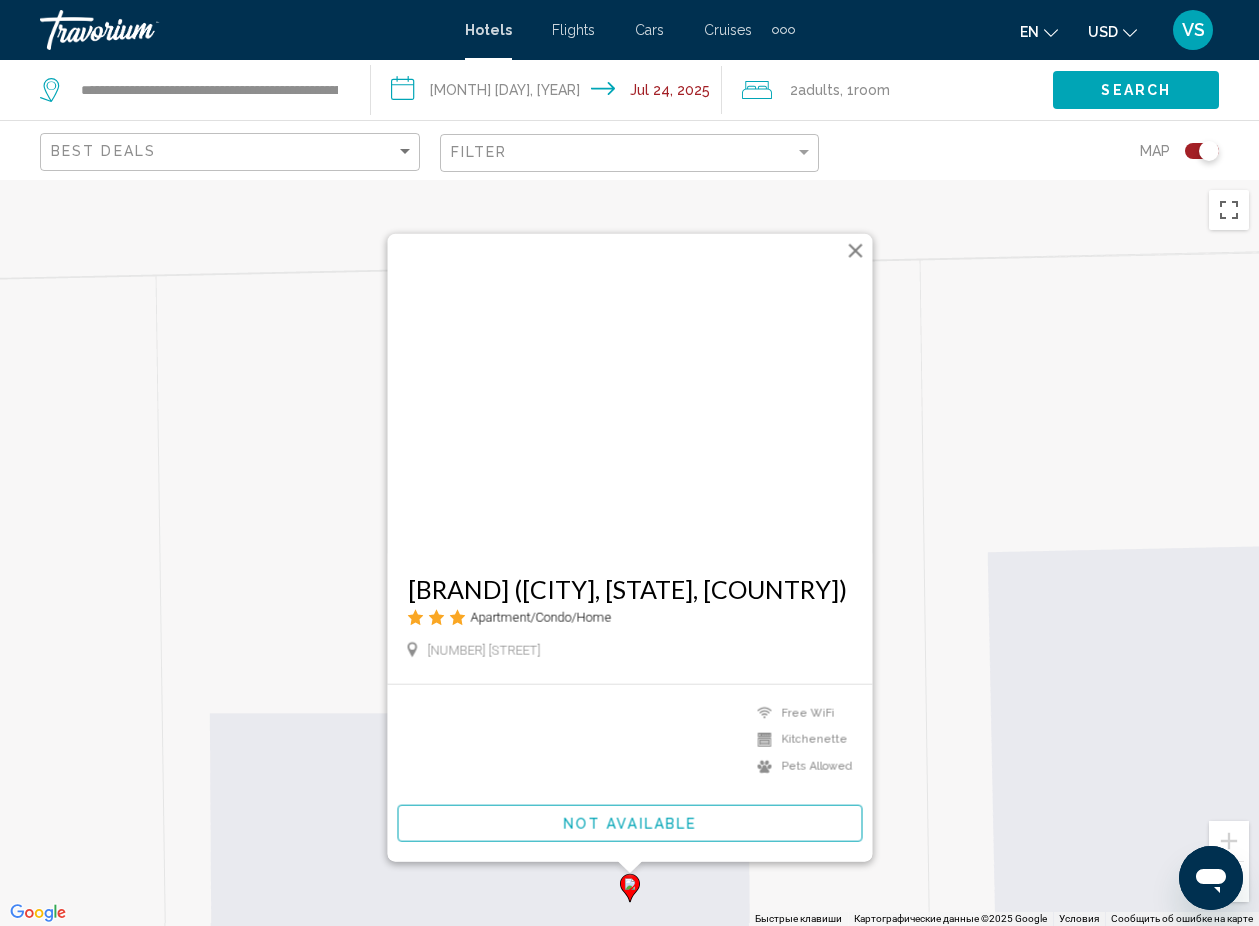 click on "Для навигации используйте клавиши со стрелками. Чтобы активировать перетаскивание с помощью клавиатуры, нажмите Alt + Ввод. После этого перемещайте маркер, используя клавиши со стрелками. Чтобы завершить перетаскивание, нажмите клавишу Ввод. Чтобы отменить действие, нажмите клавишу Esc. [BRAND]
Apartment/Condo/Home
[NUMBER] [STREET] 0 mi  from hotel
Free WiFi
Kitchenette
Pets Allowed  Not available" at bounding box center (629, 553) 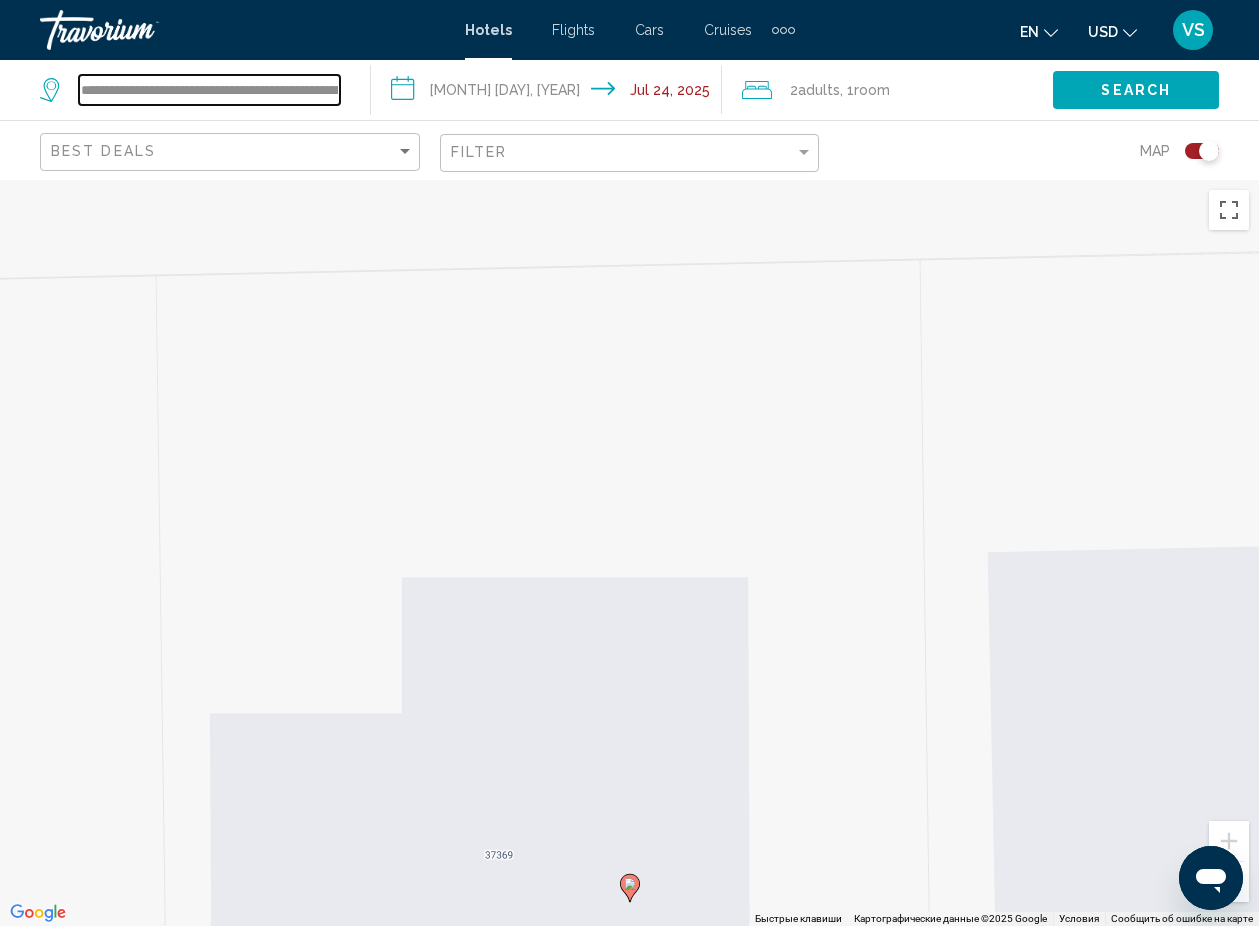 click on "**********" at bounding box center [209, 90] 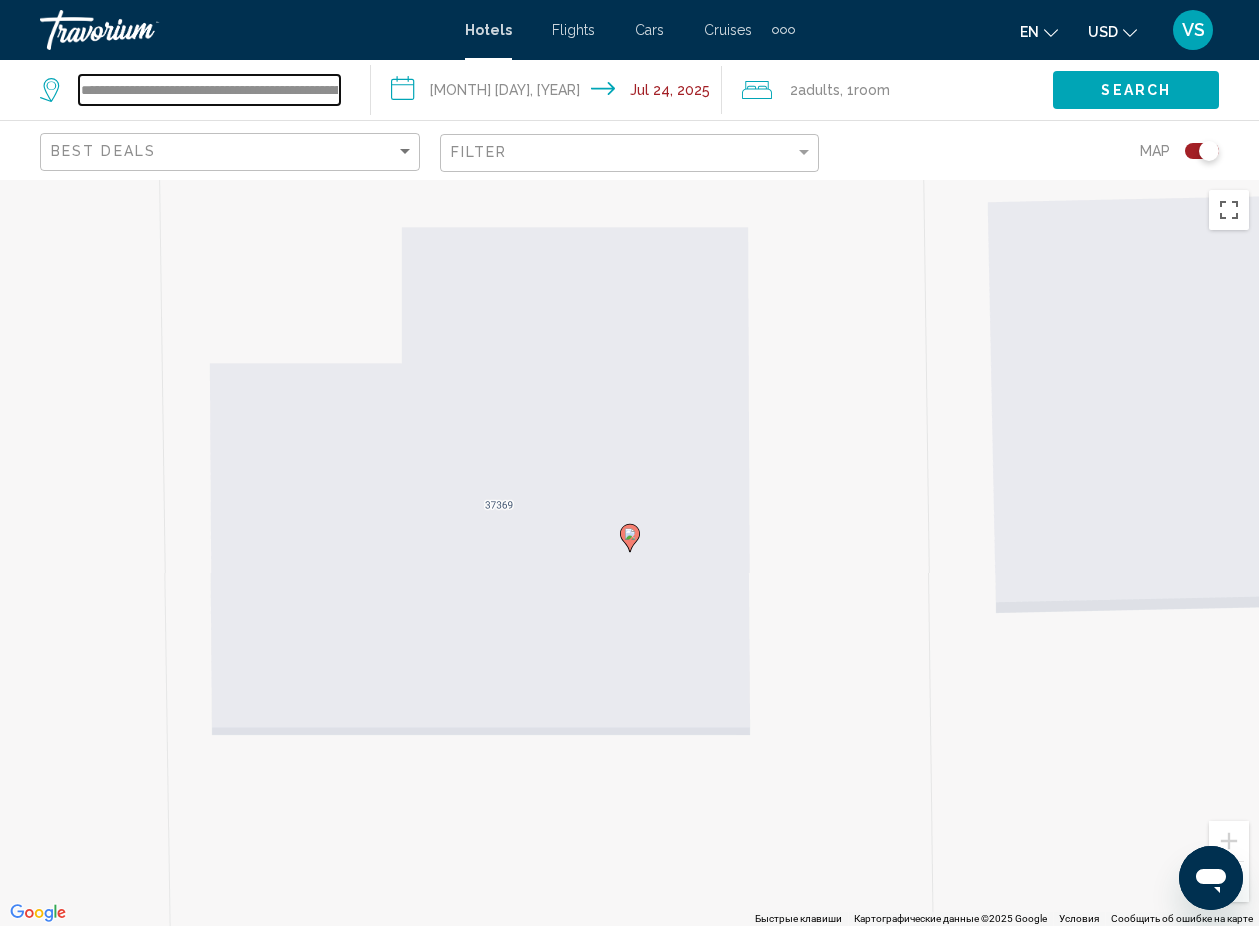 click on "**********" at bounding box center (209, 90) 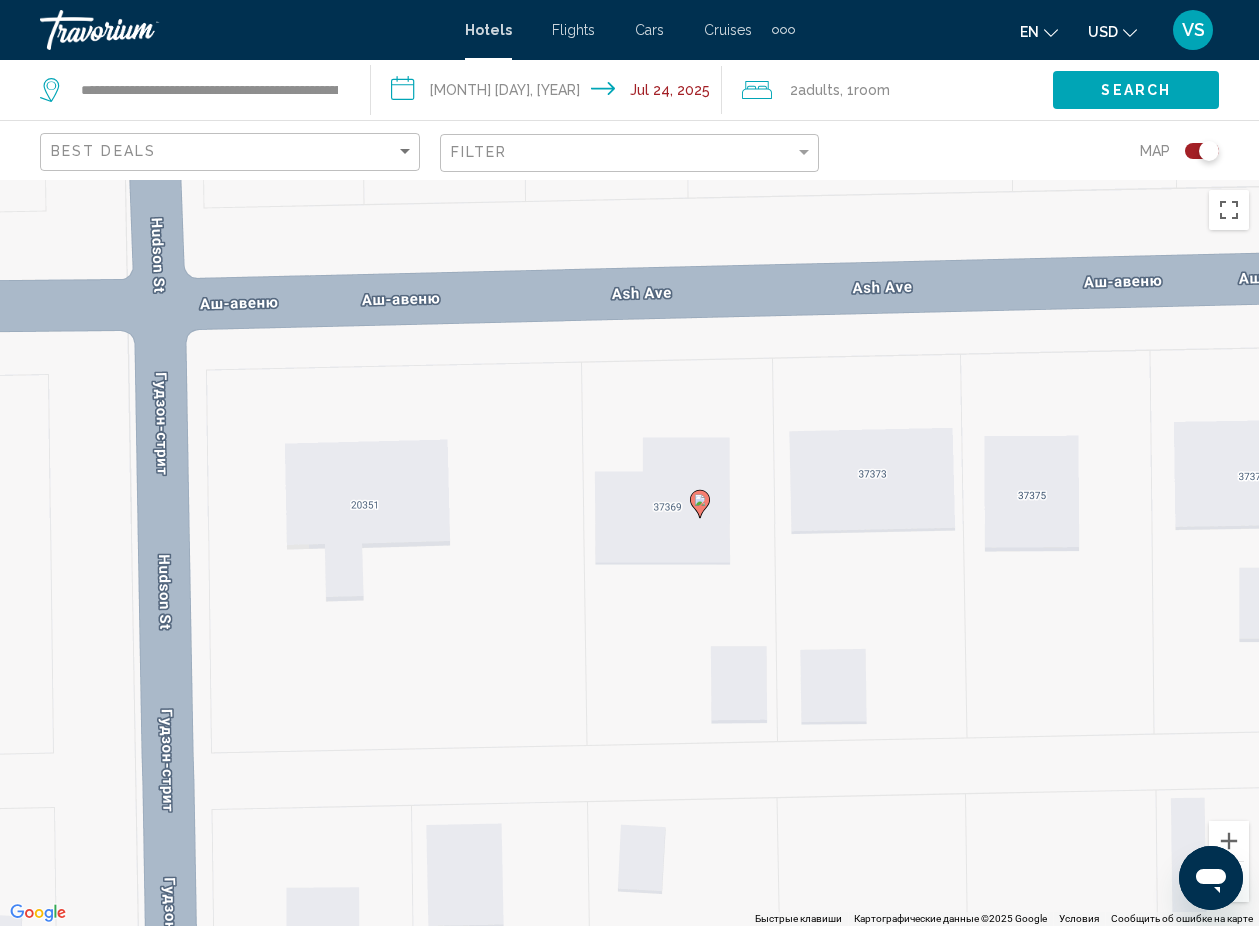 click at bounding box center (1202, 151) 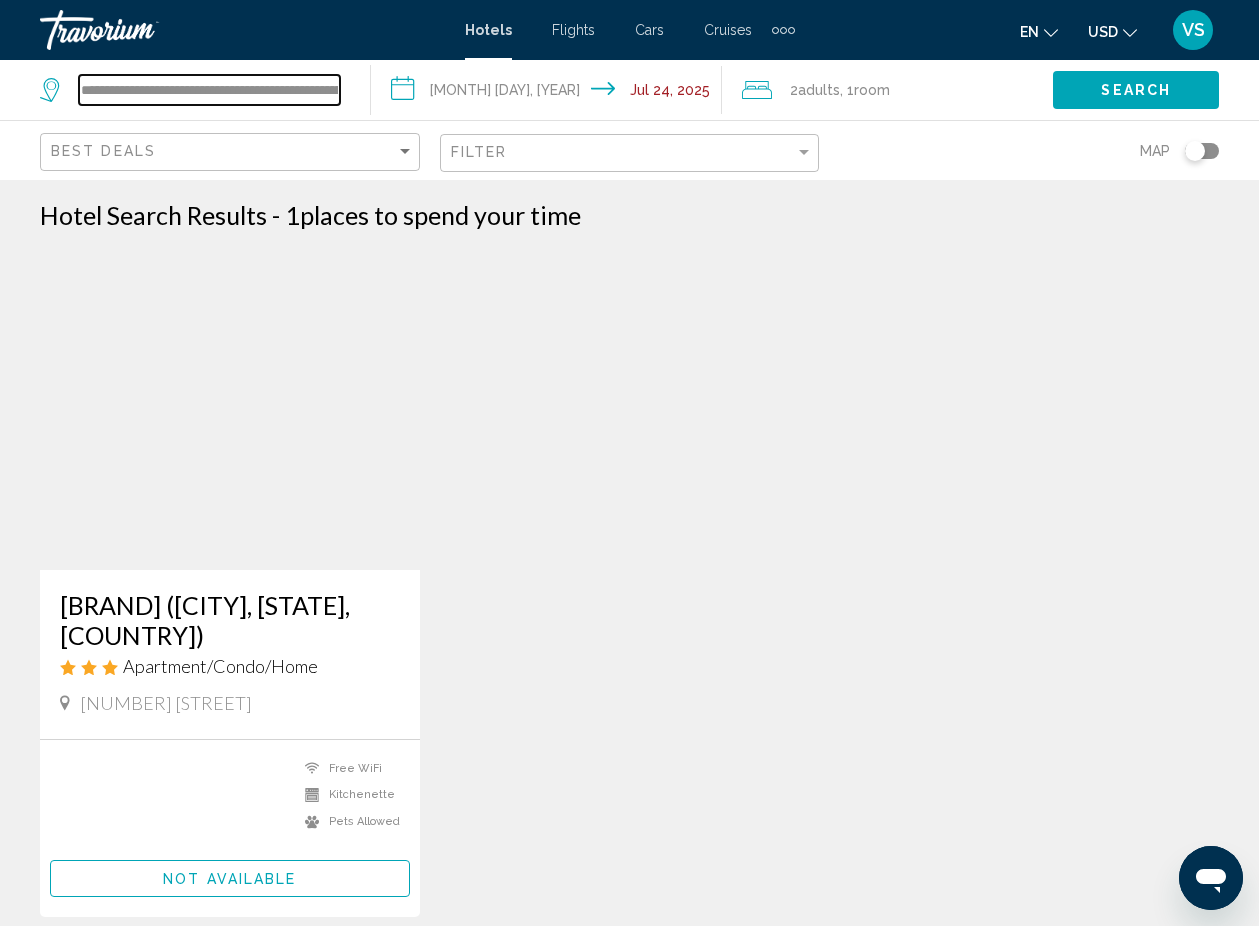 click on "**********" at bounding box center (209, 90) 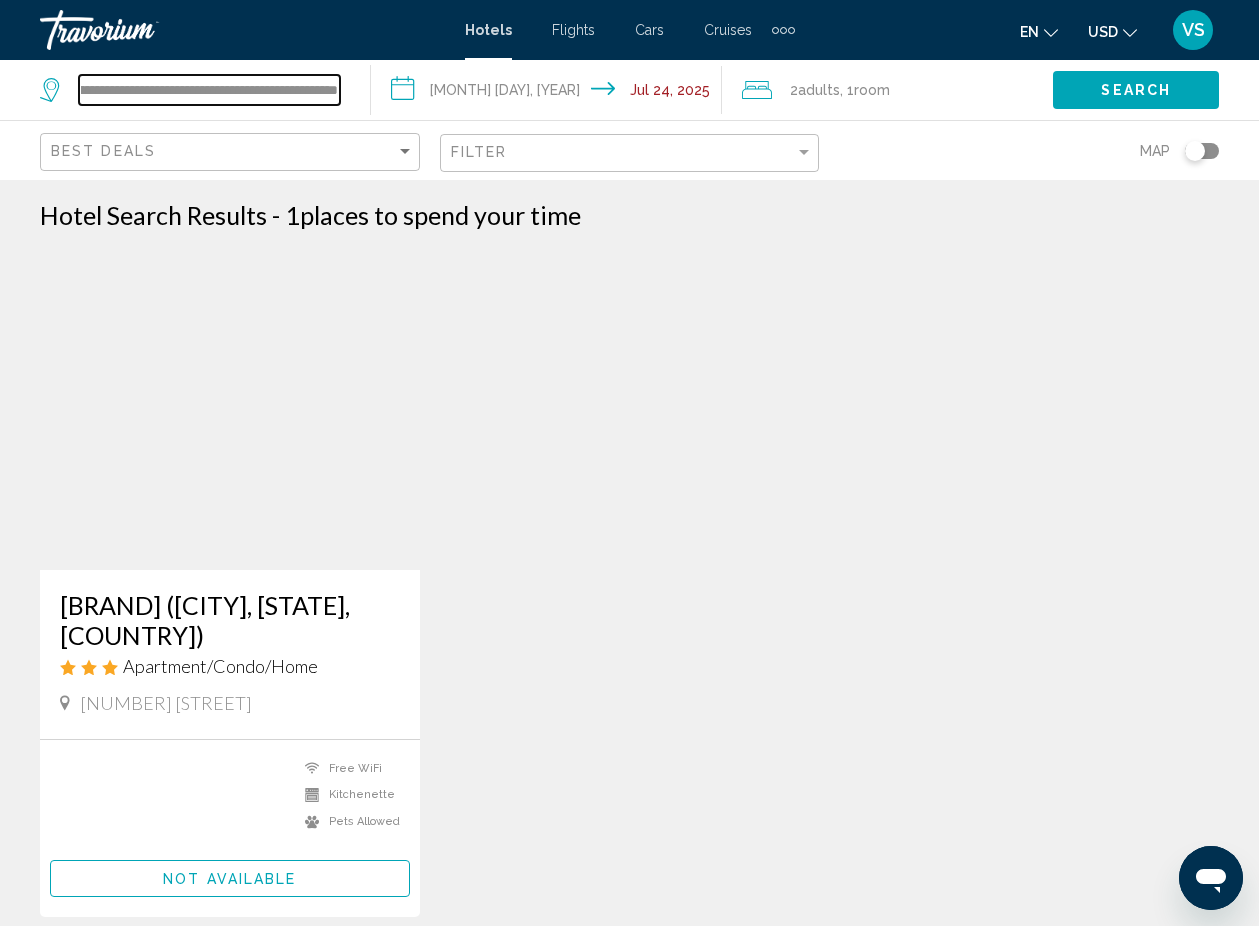 scroll, scrollTop: 0, scrollLeft: 146, axis: horizontal 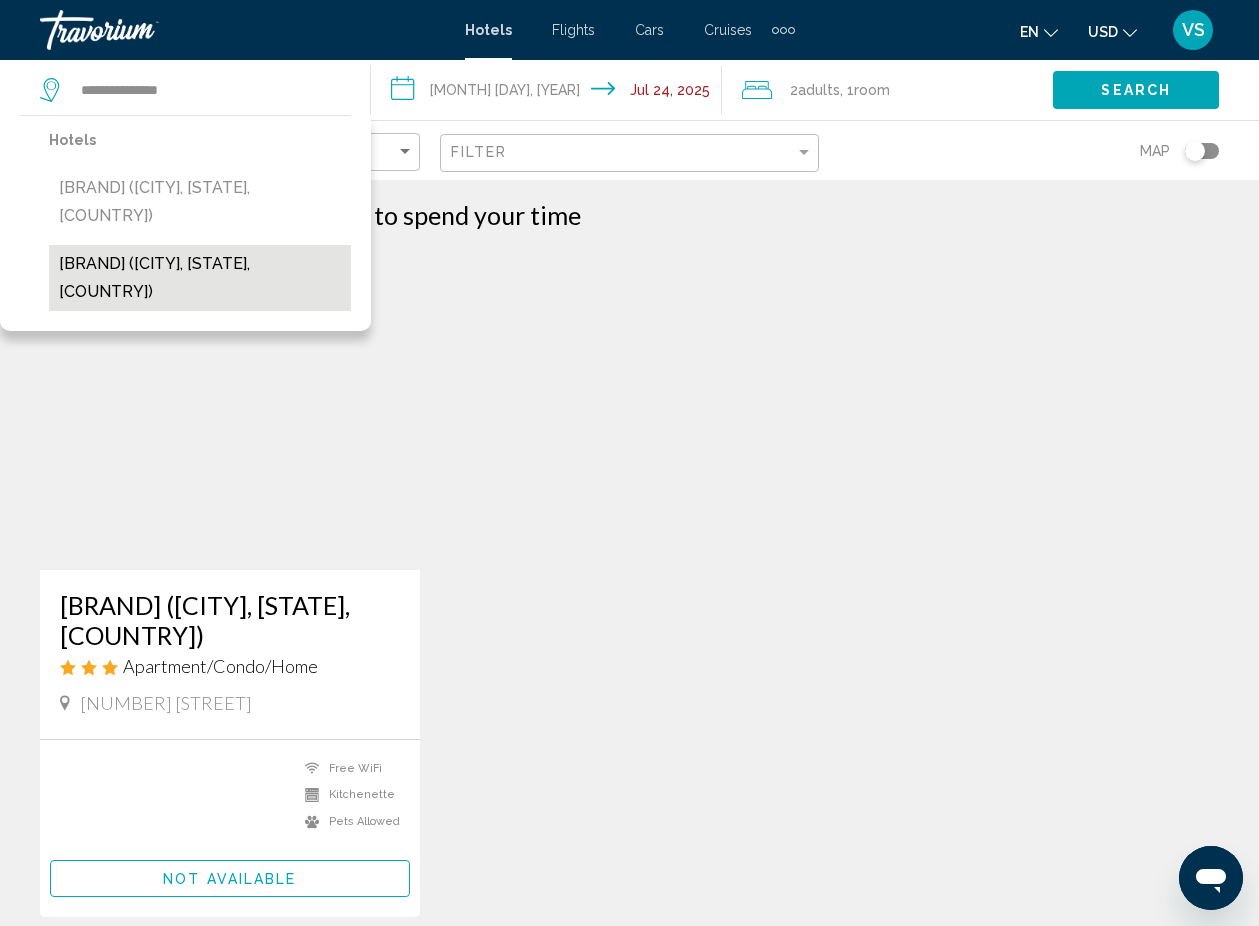 click on "[BRAND] ([CITY], [STATE], [COUNTRY])" at bounding box center (200, 278) 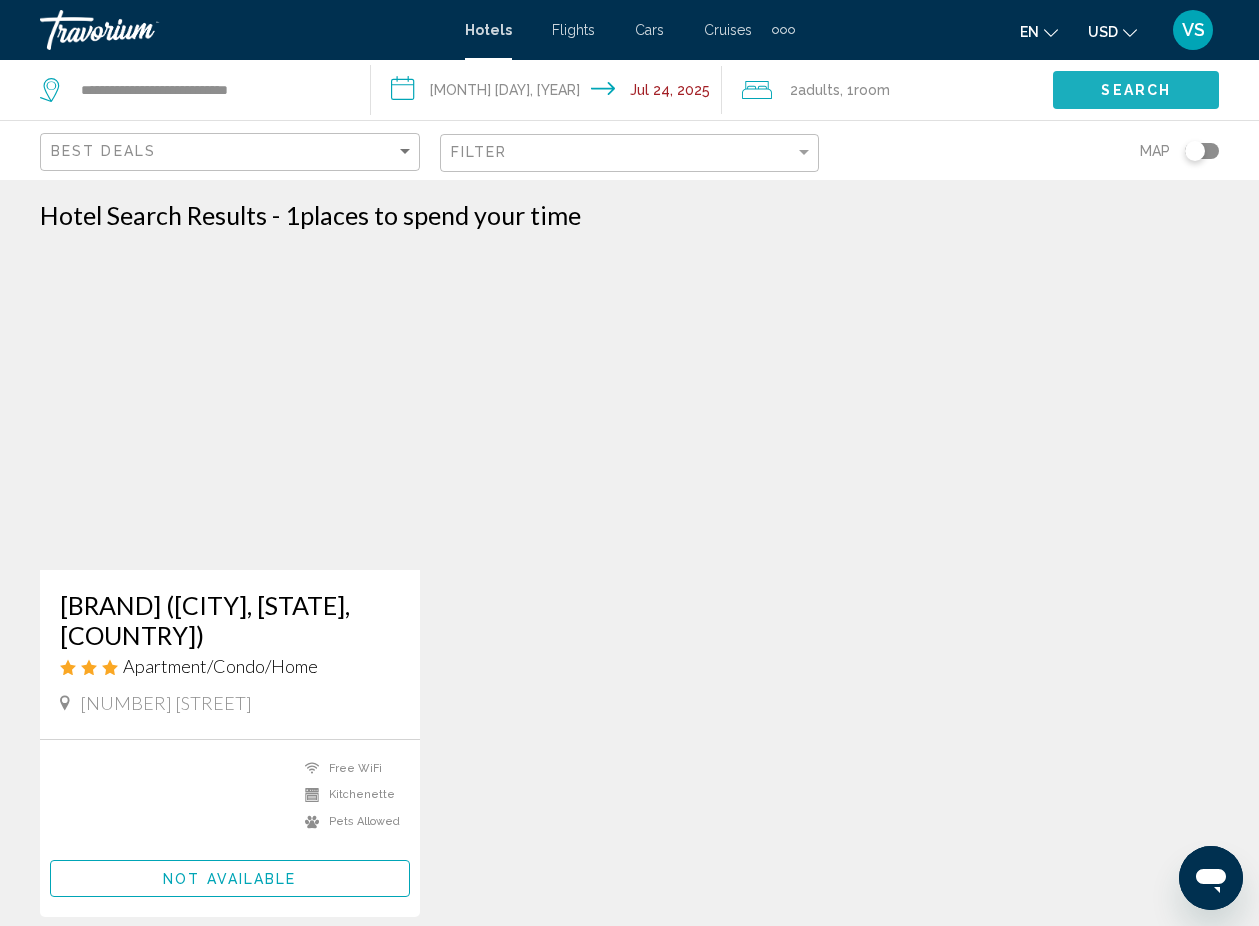 click on "Search" at bounding box center (1136, 91) 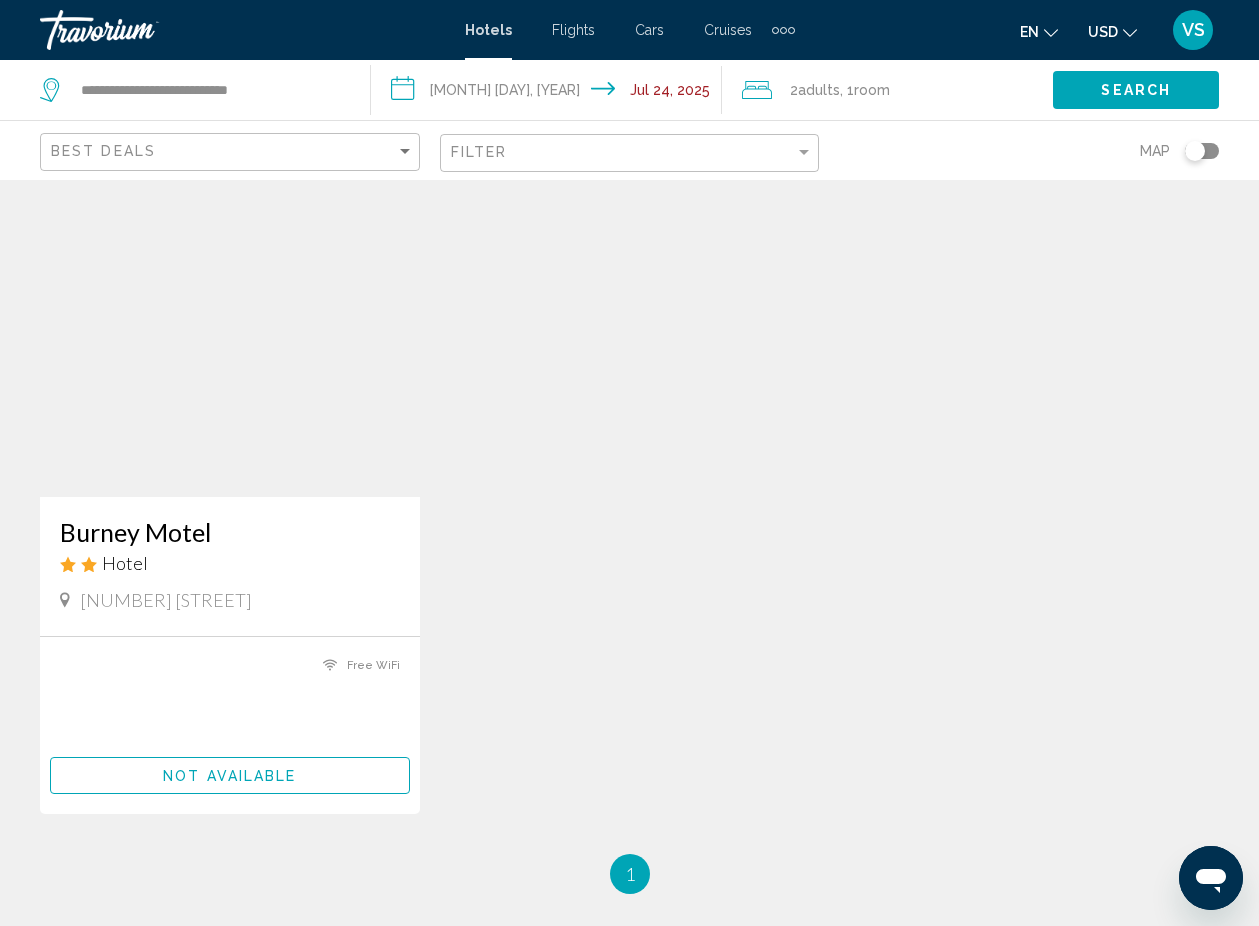 scroll, scrollTop: 0, scrollLeft: 0, axis: both 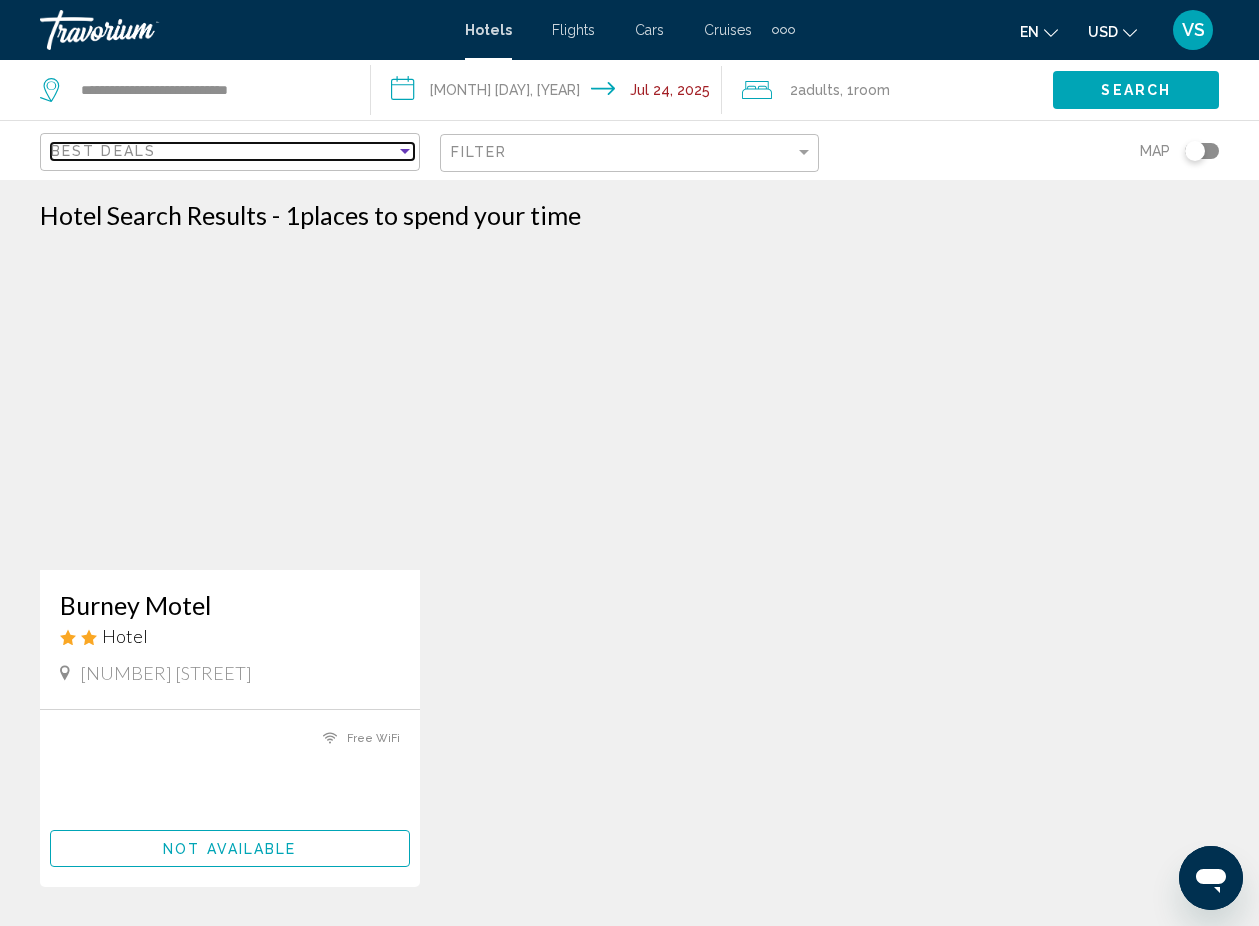 click on "Best Deals" at bounding box center [103, 151] 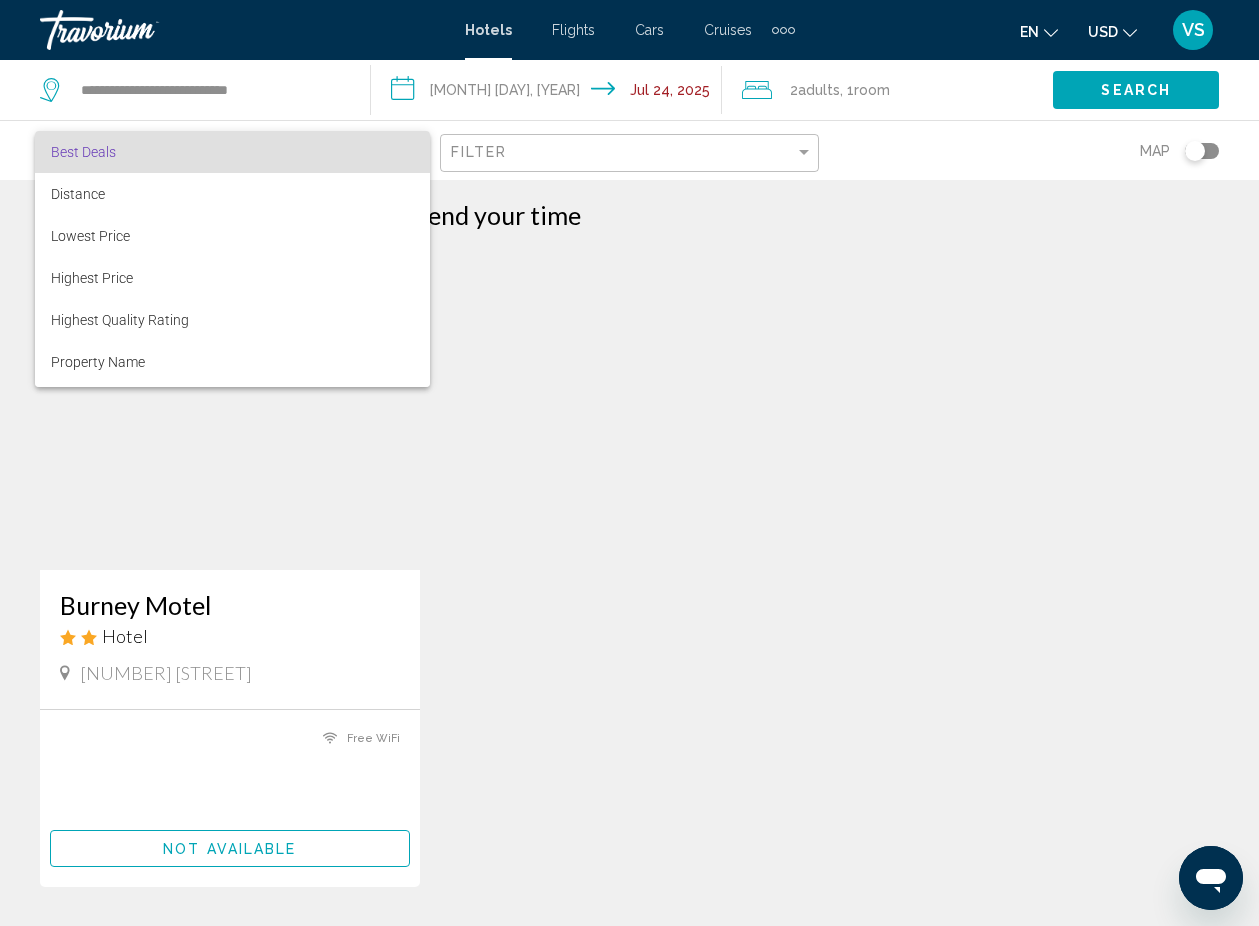 click at bounding box center (629, 463) 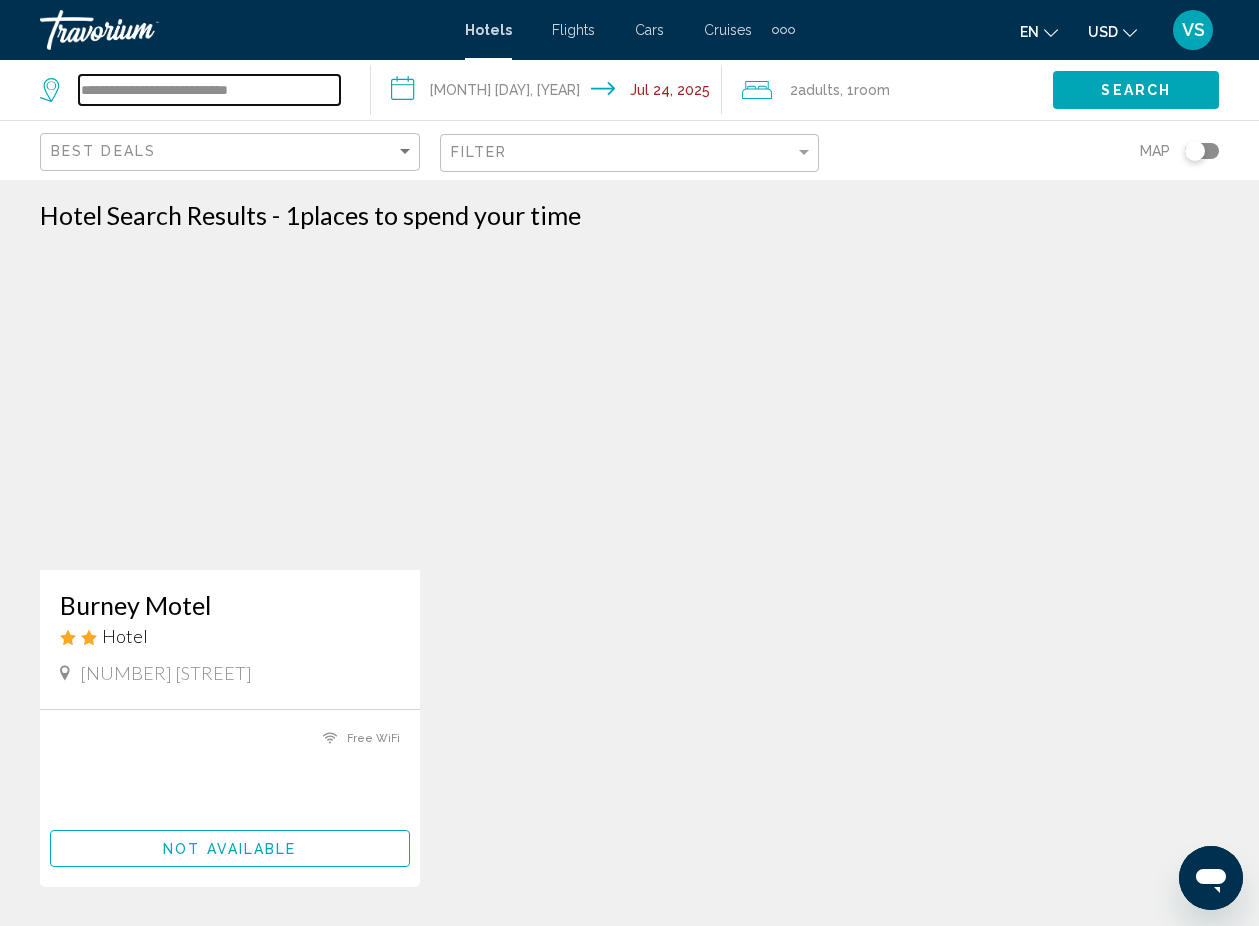 click on "**********" at bounding box center (209, 90) 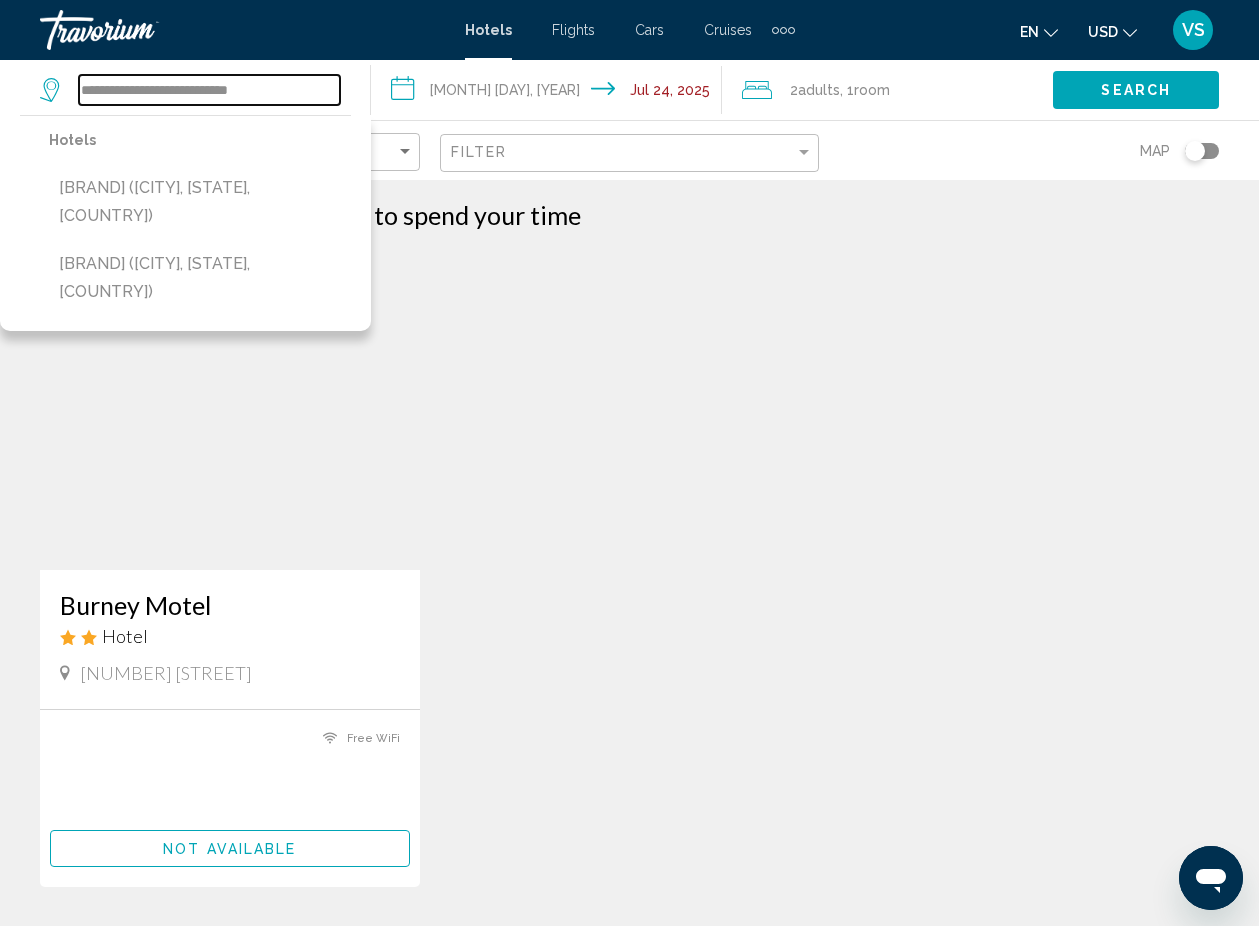 drag, startPoint x: 300, startPoint y: 87, endPoint x: 76, endPoint y: 87, distance: 224 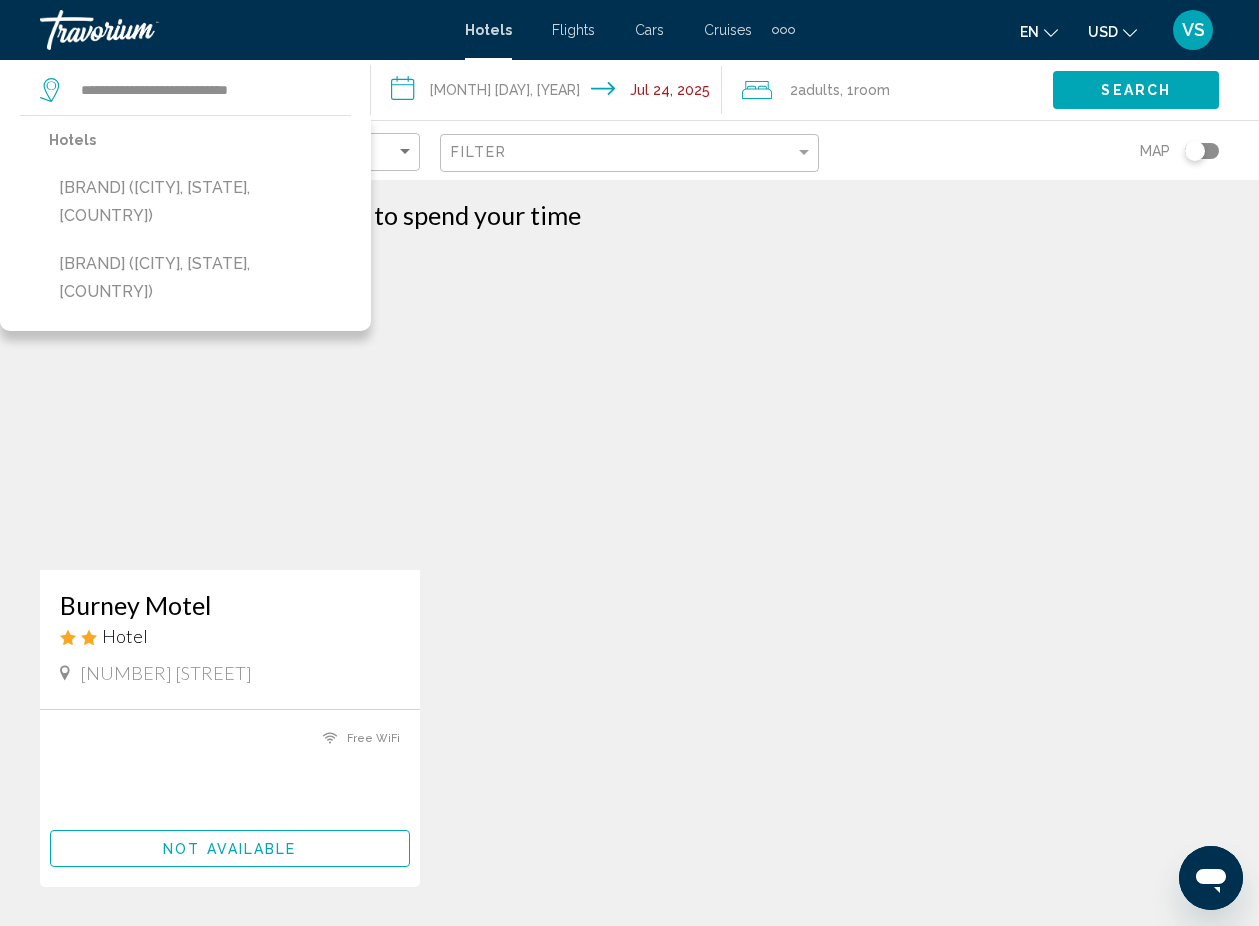 click on "Hotels" at bounding box center [488, 30] 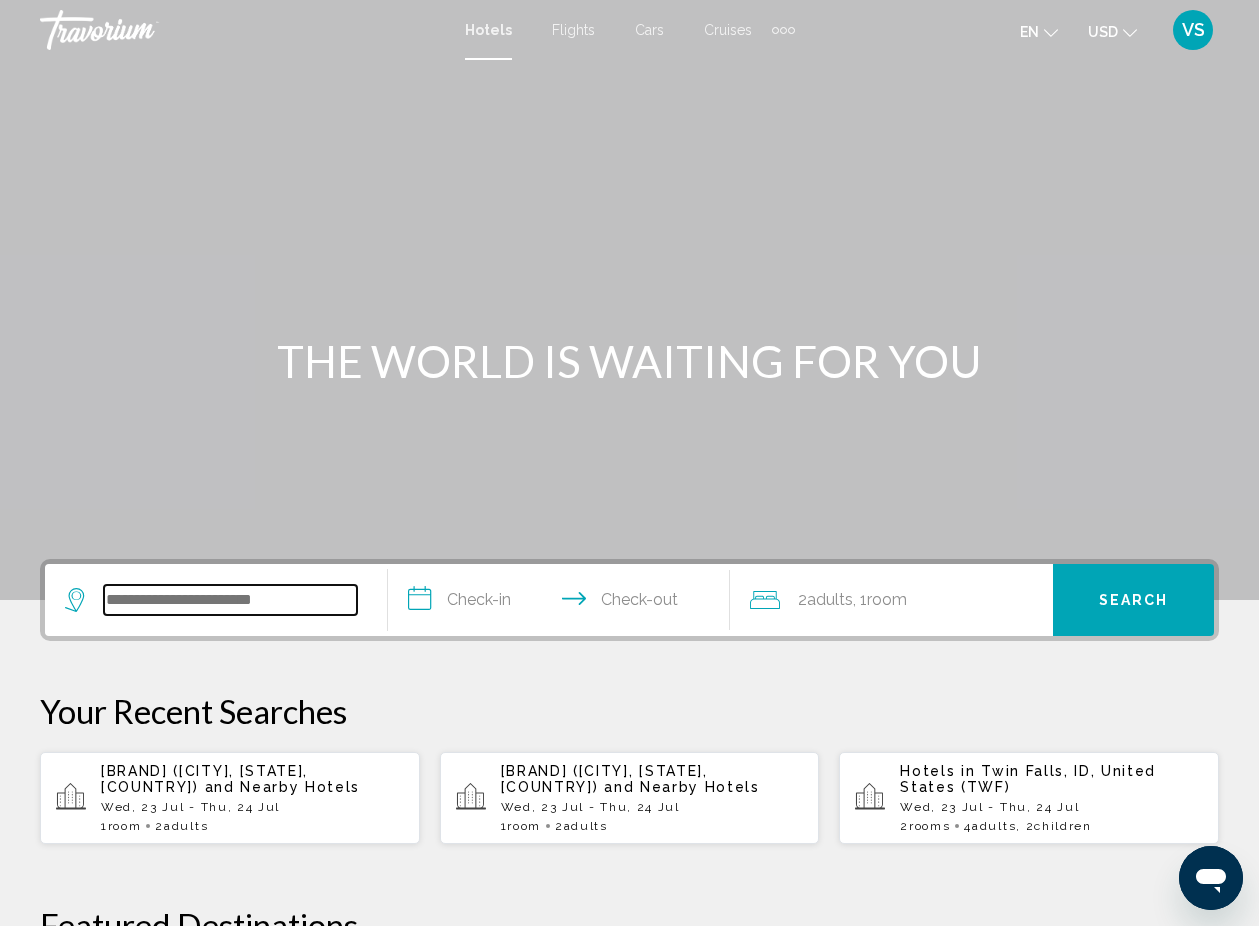 click at bounding box center [230, 600] 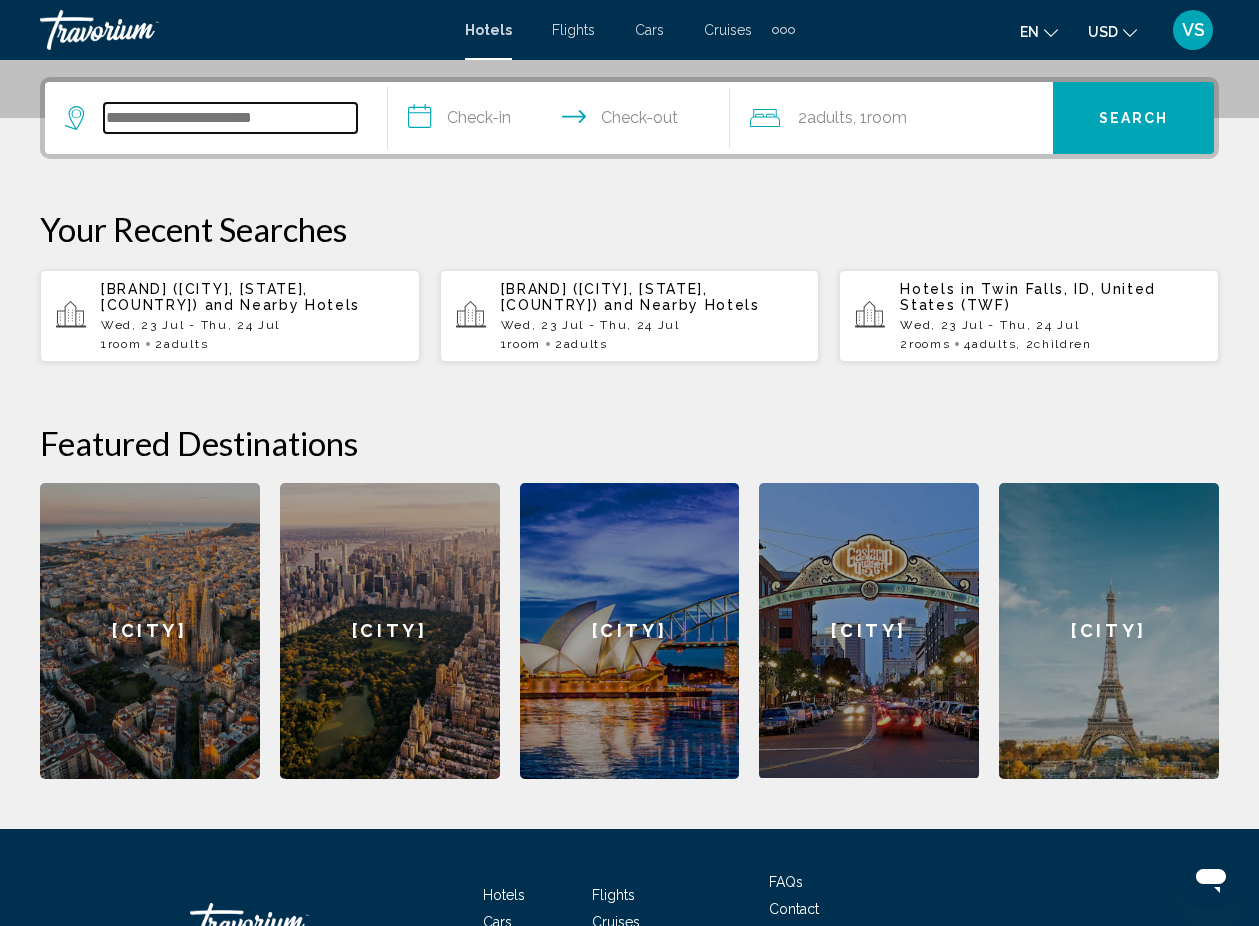scroll, scrollTop: 494, scrollLeft: 0, axis: vertical 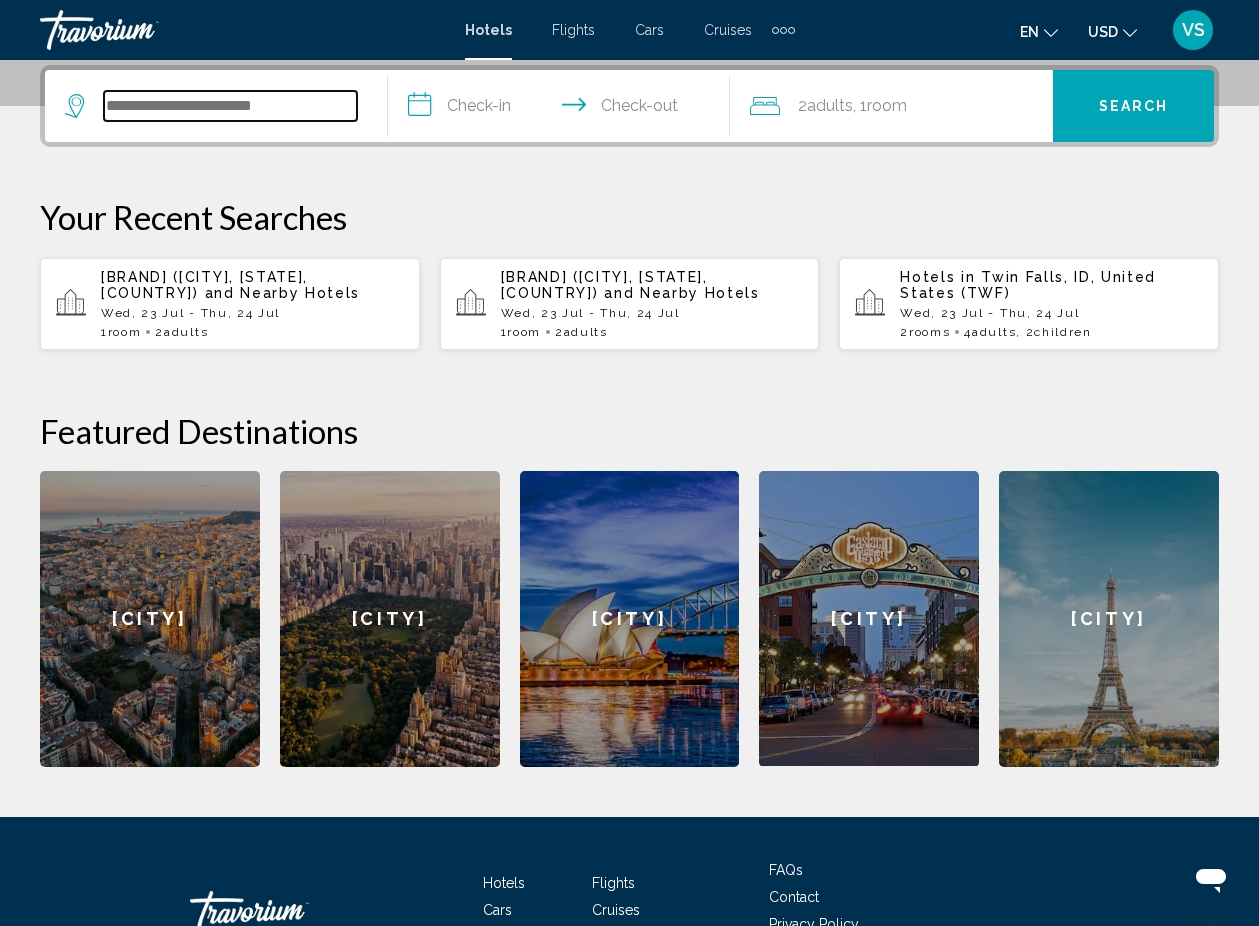 paste on "**********" 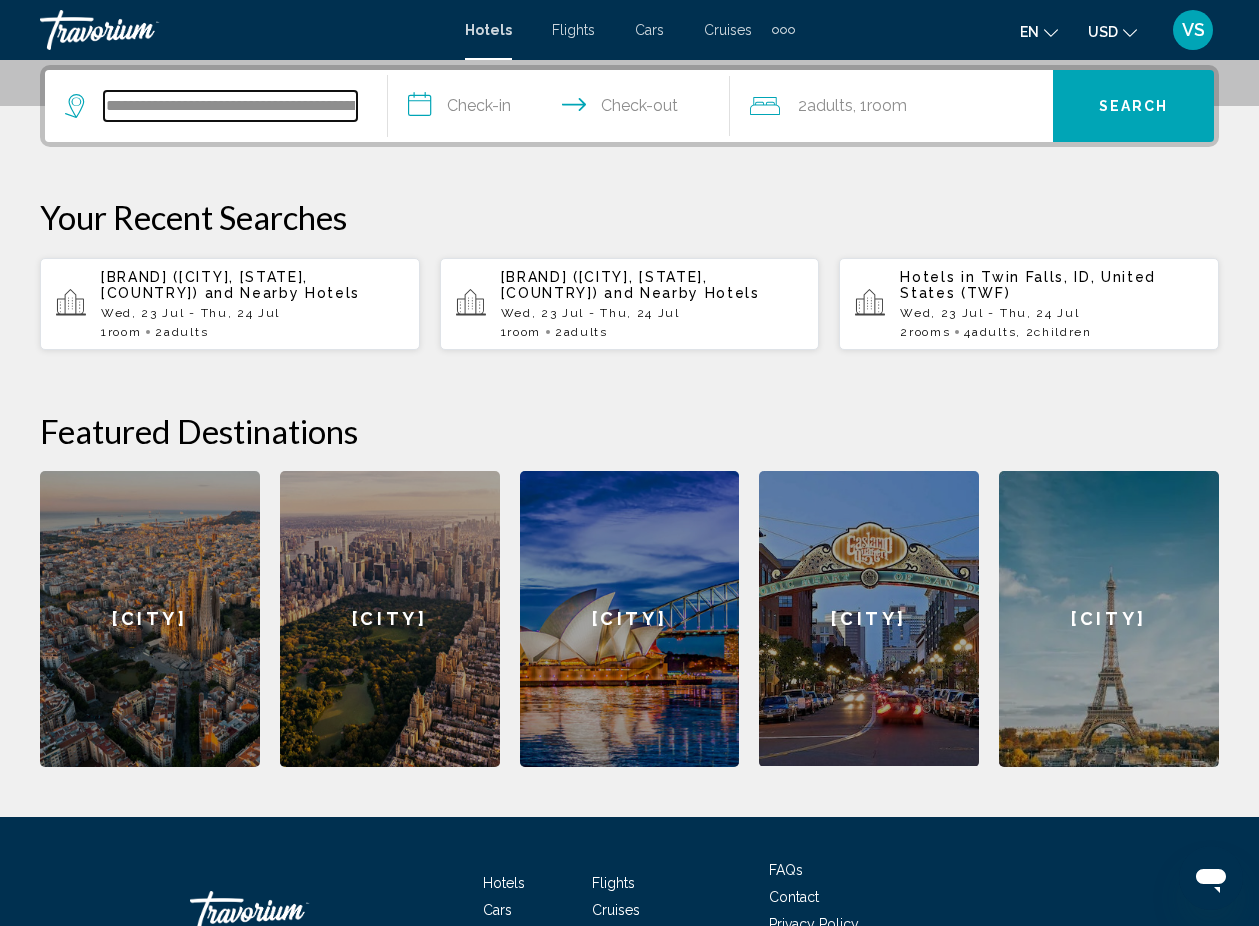 scroll, scrollTop: 0, scrollLeft: 349, axis: horizontal 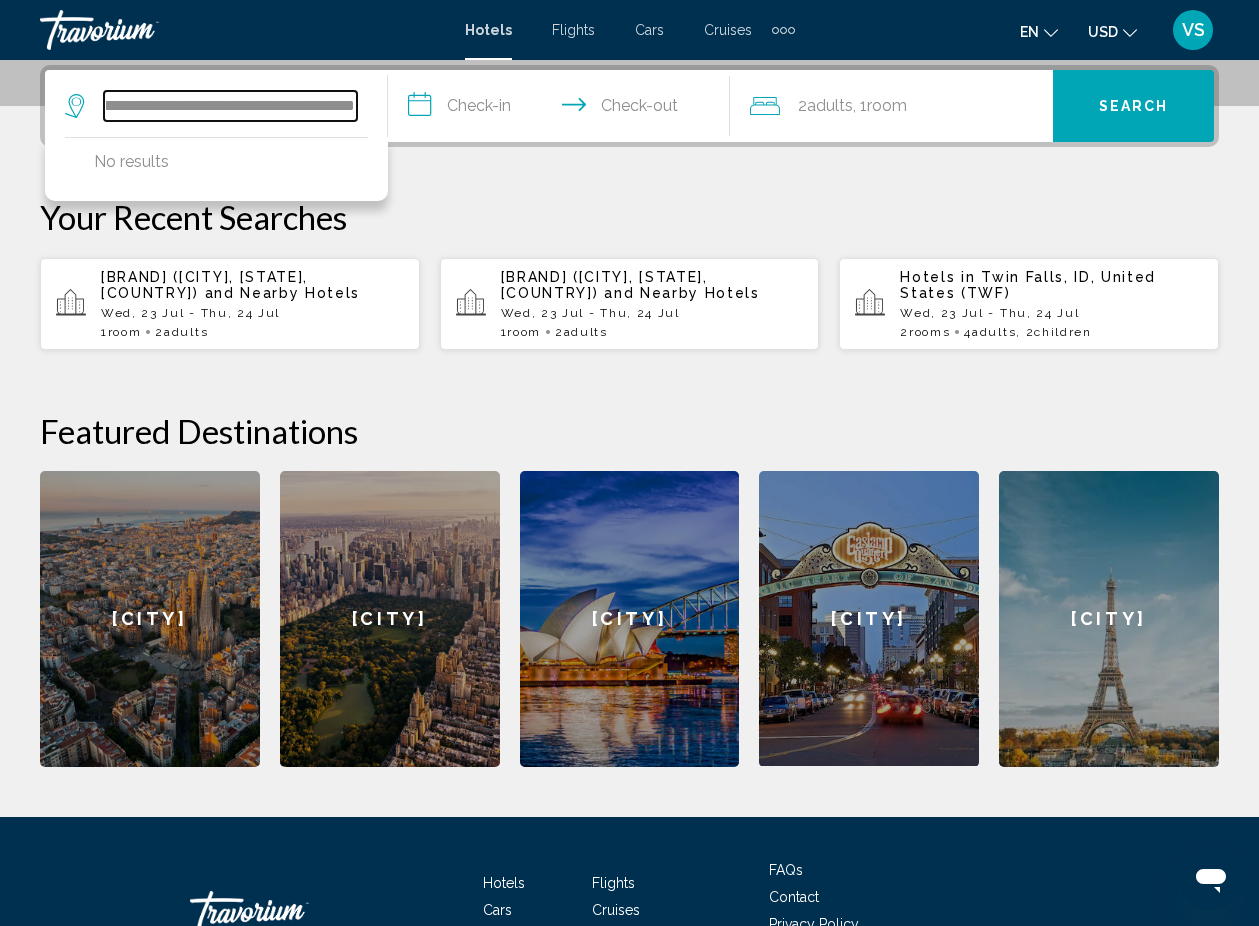 type on "**********" 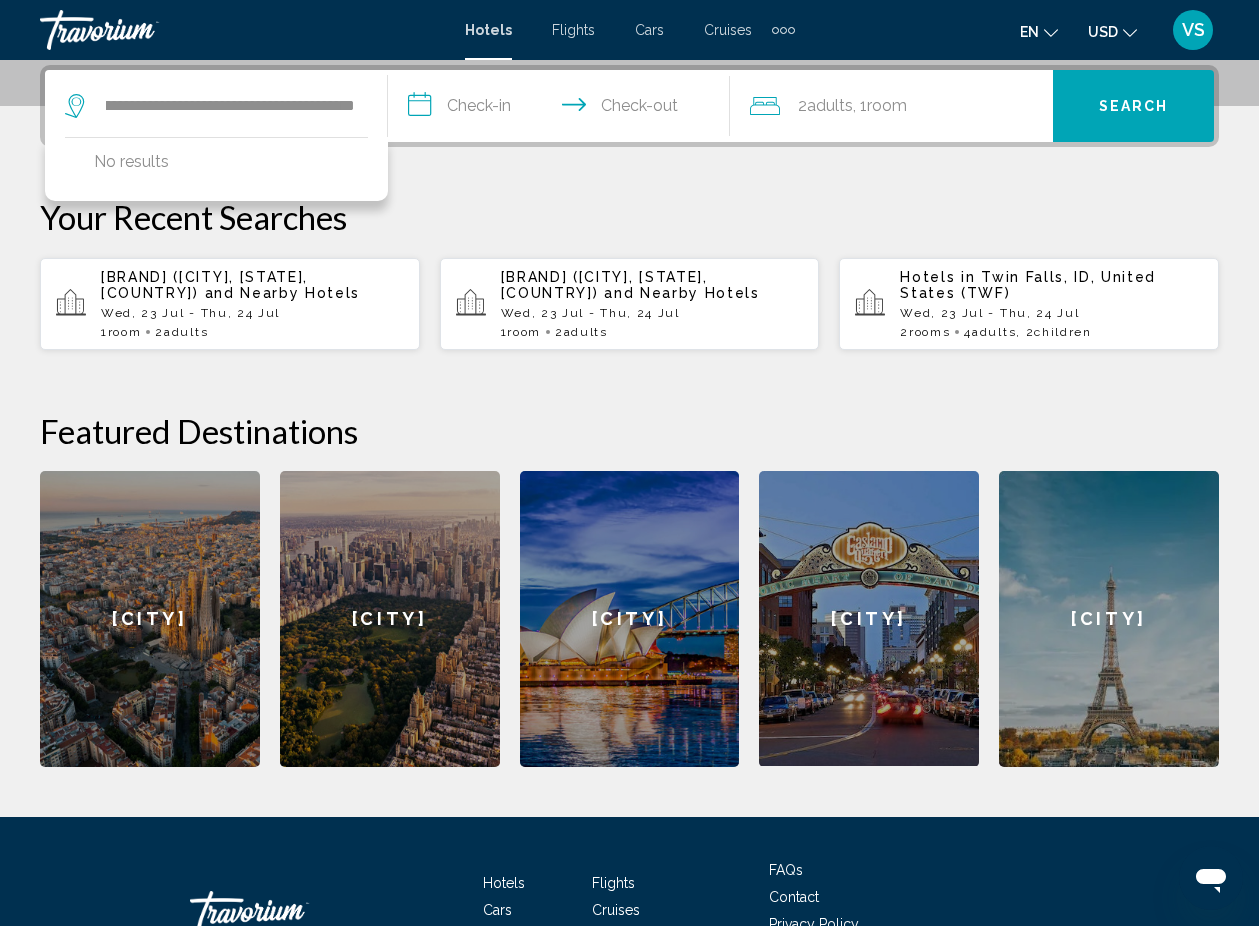 scroll, scrollTop: 0, scrollLeft: 0, axis: both 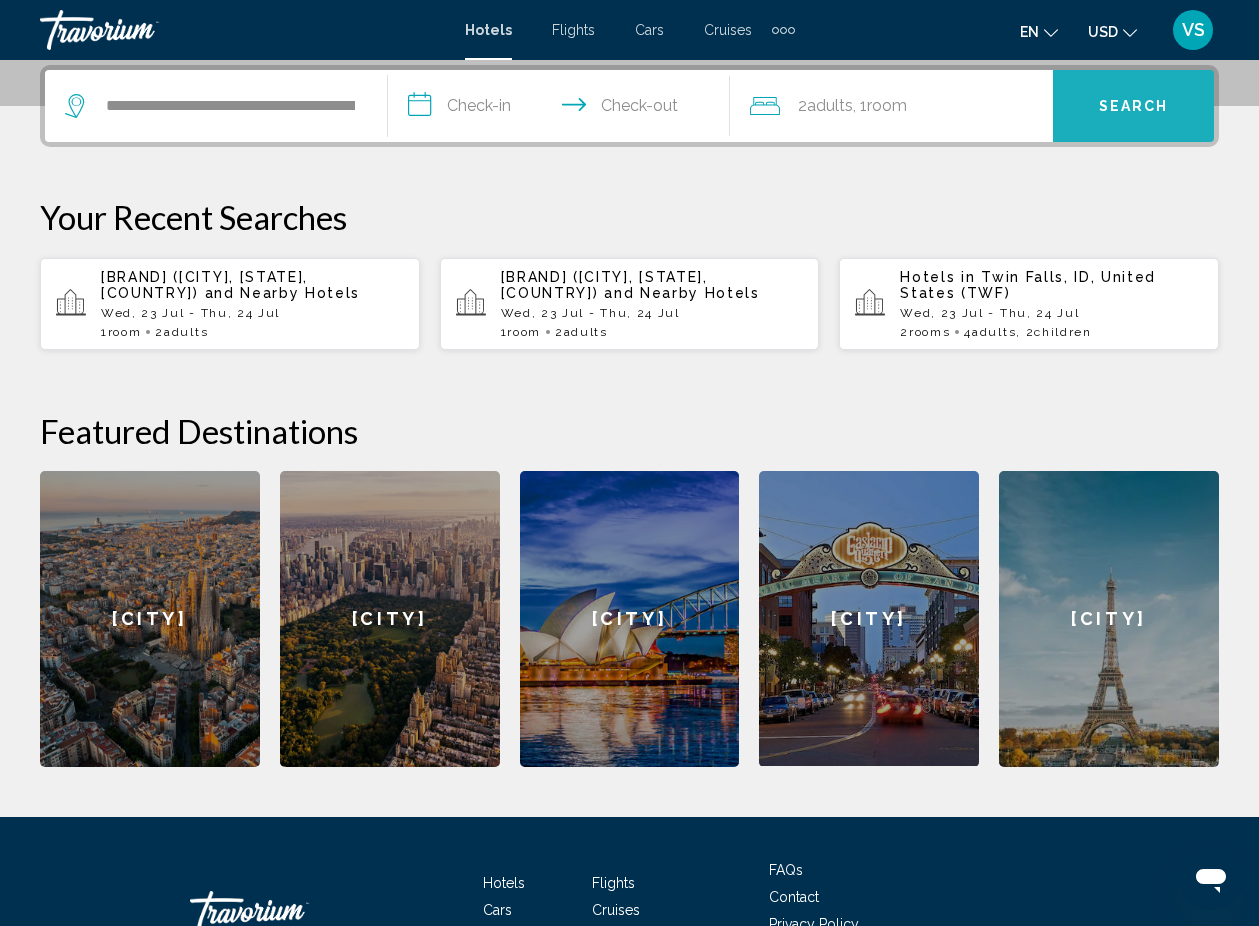 click on "Search" at bounding box center (1133, 106) 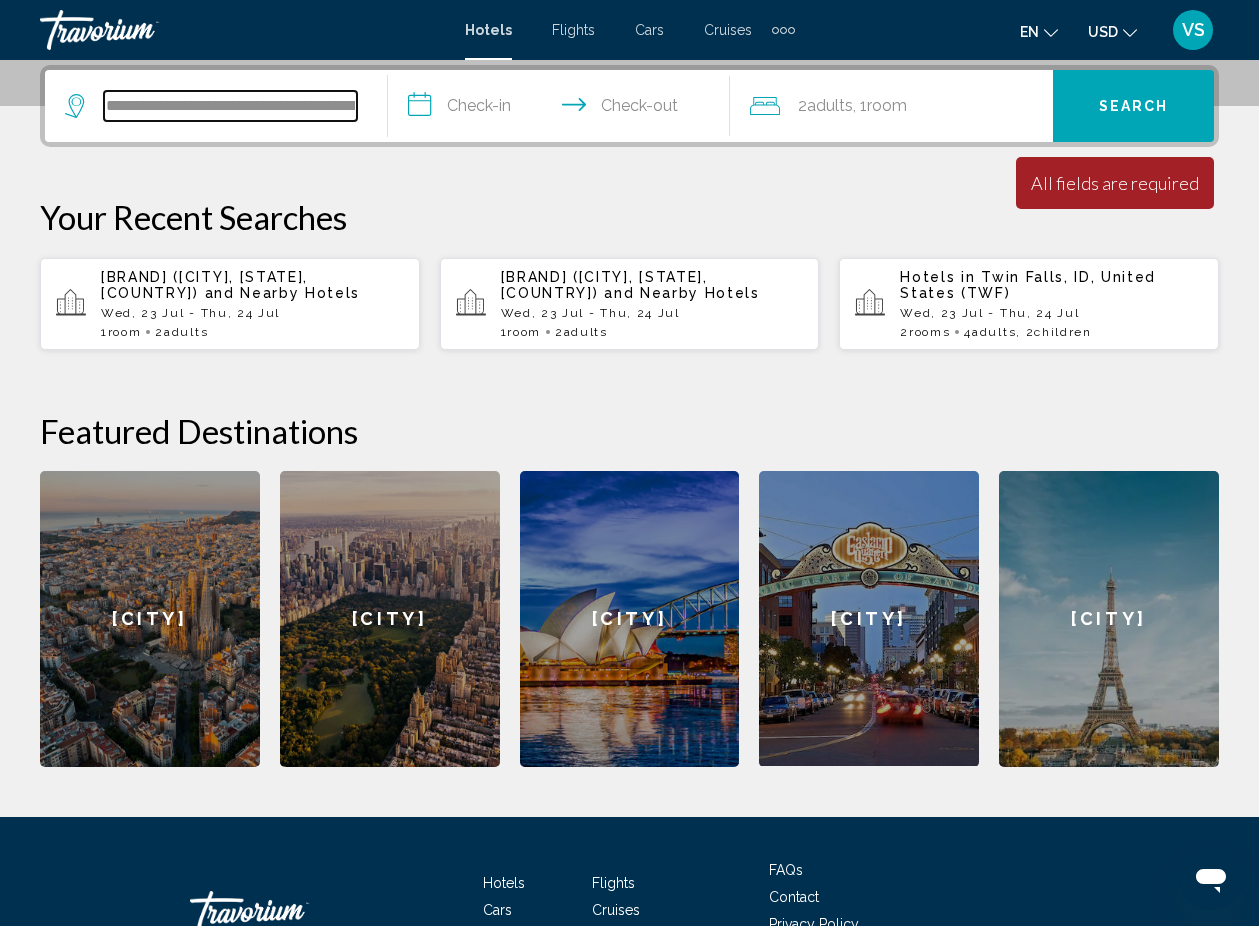 click on "**********" at bounding box center (230, 106) 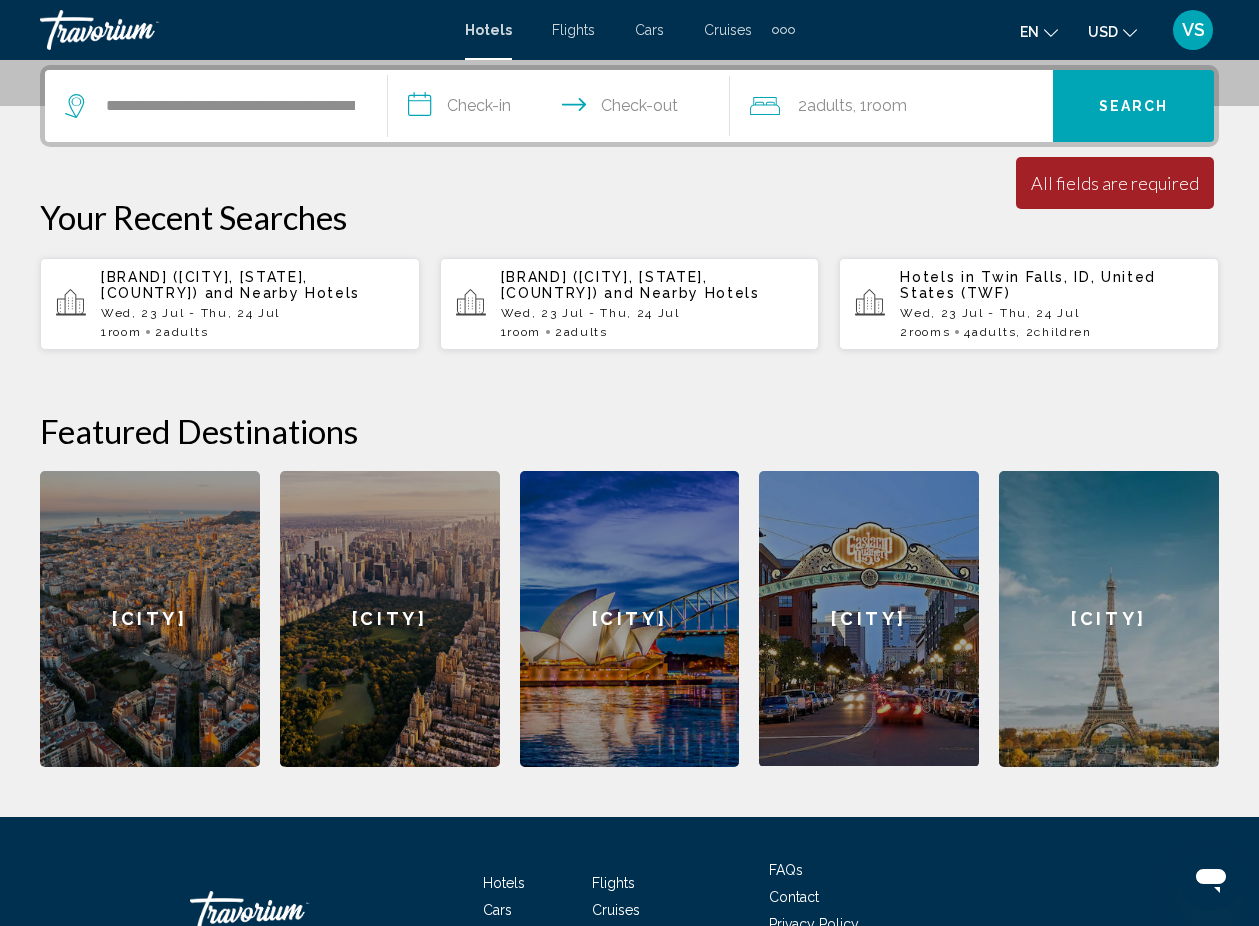 click on "VS" at bounding box center [1193, 30] 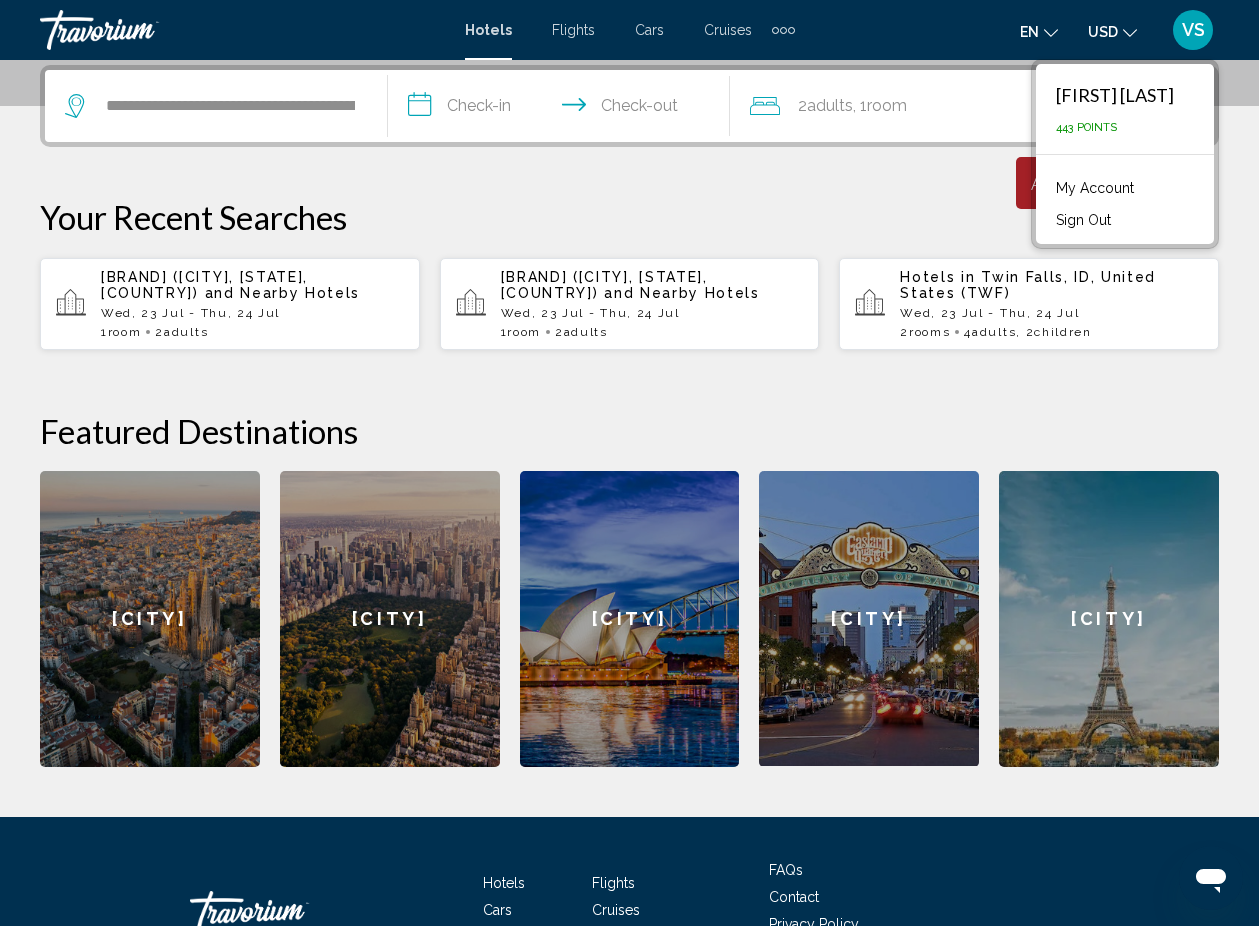 click on "My Account" at bounding box center [1095, 188] 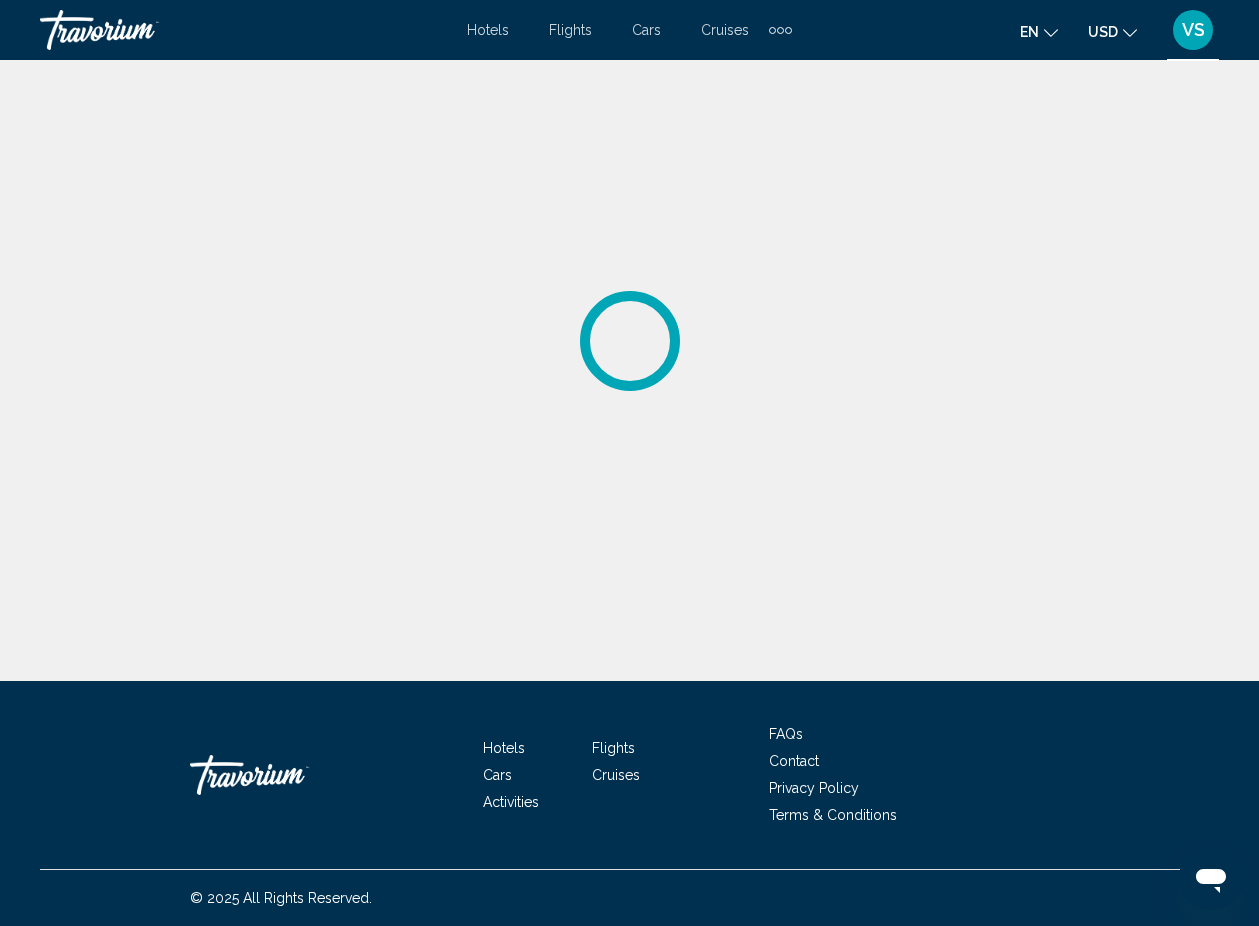 scroll, scrollTop: 0, scrollLeft: 0, axis: both 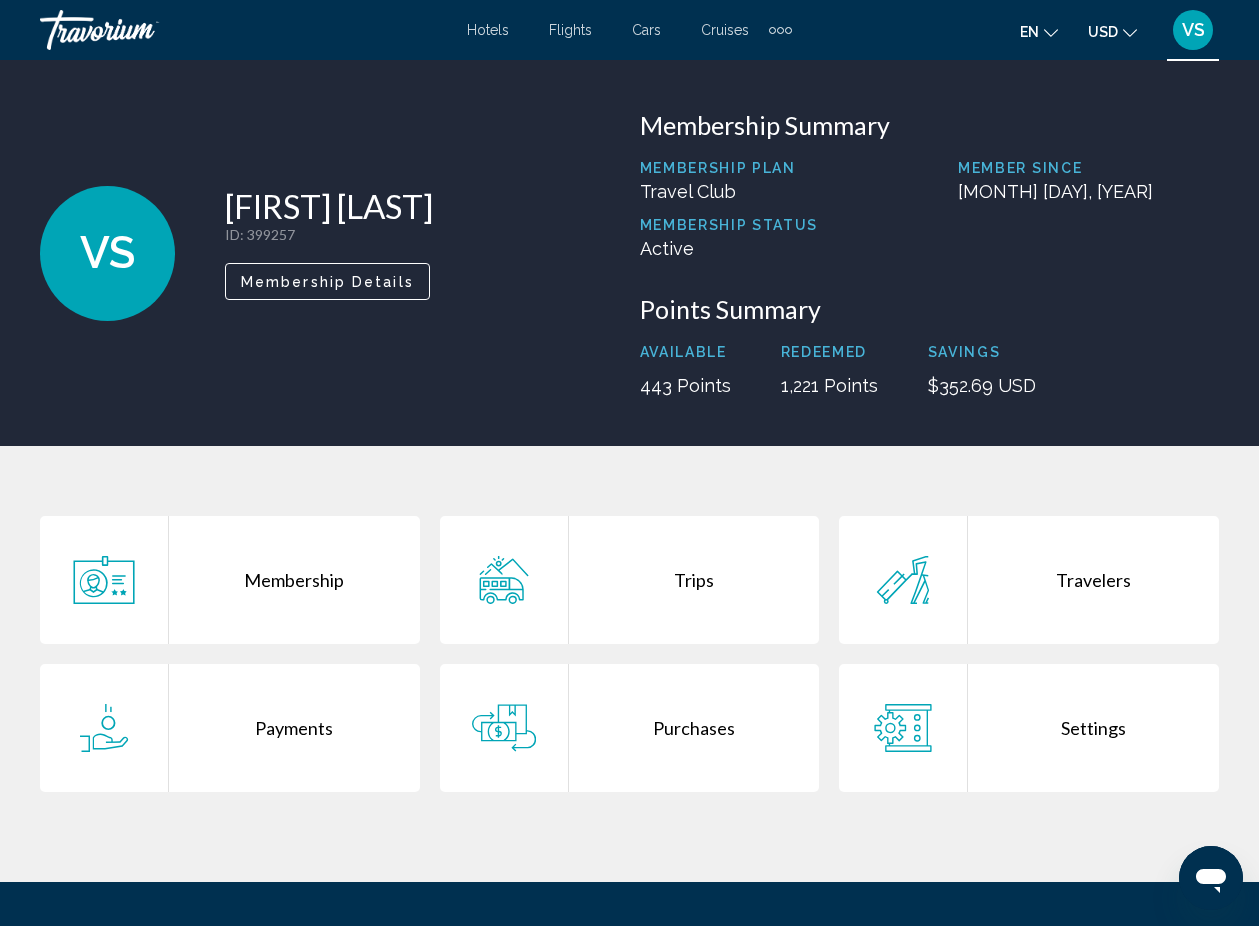 click on "Purchases" at bounding box center [694, 728] 